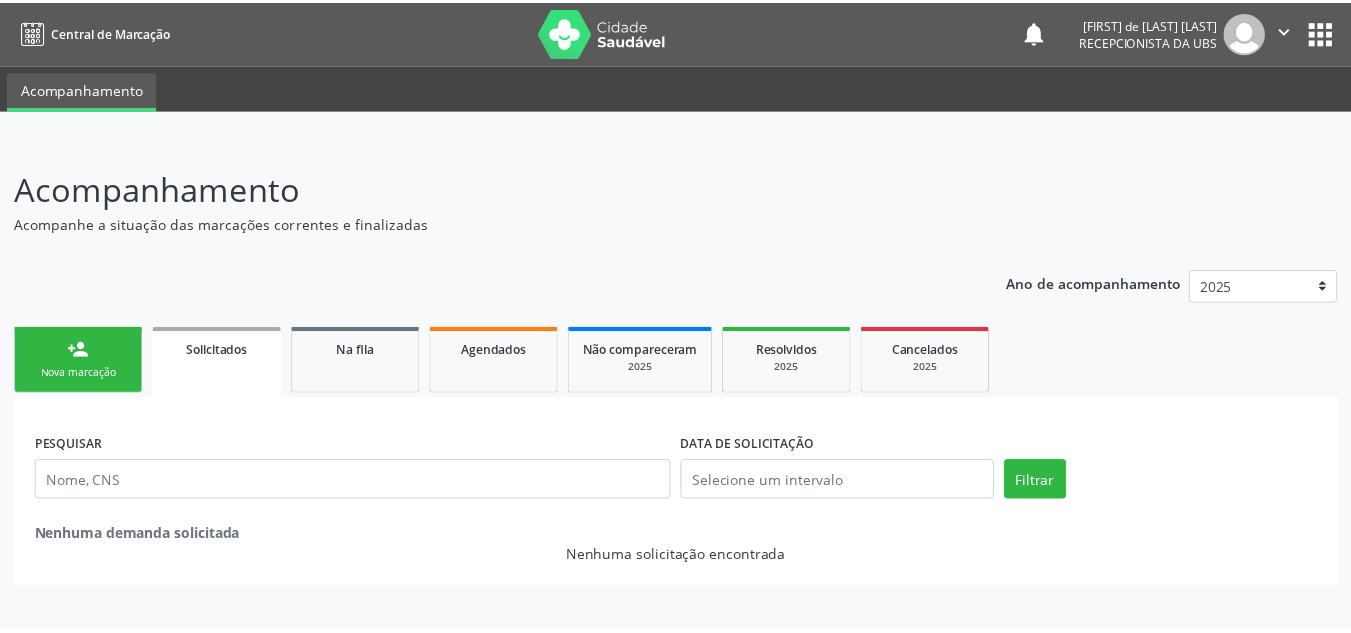 scroll, scrollTop: 0, scrollLeft: 0, axis: both 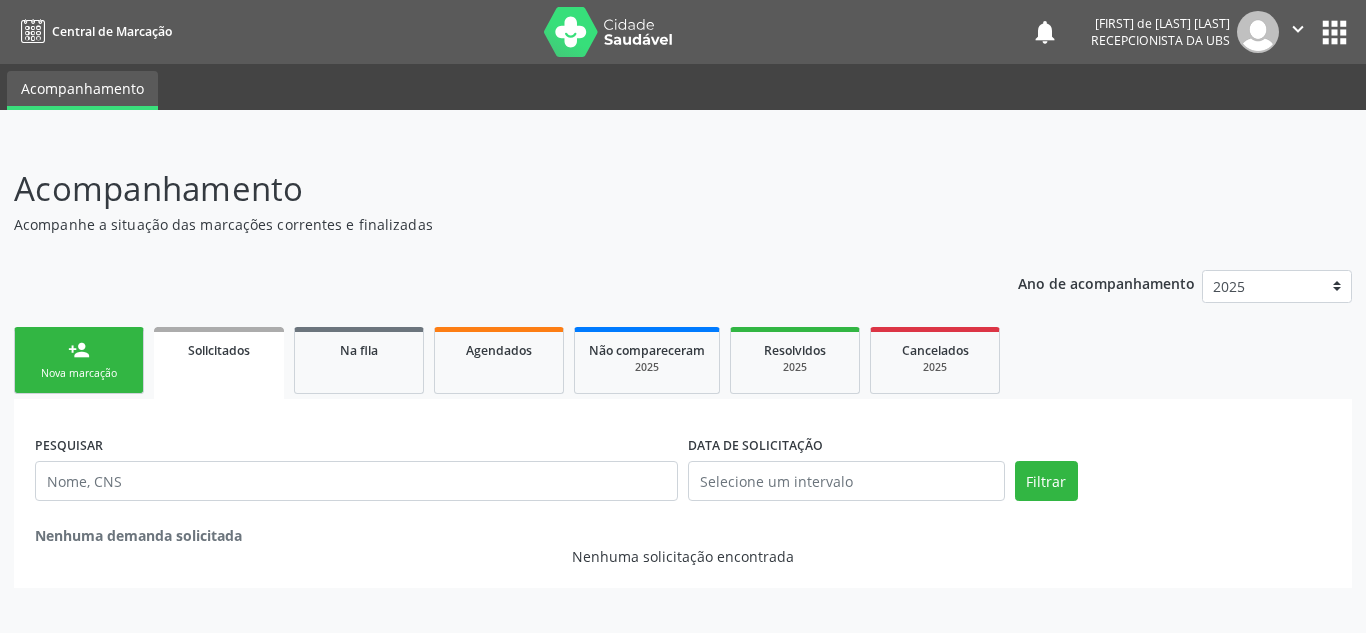 click on "Acompanhamento" at bounding box center (482, 189) 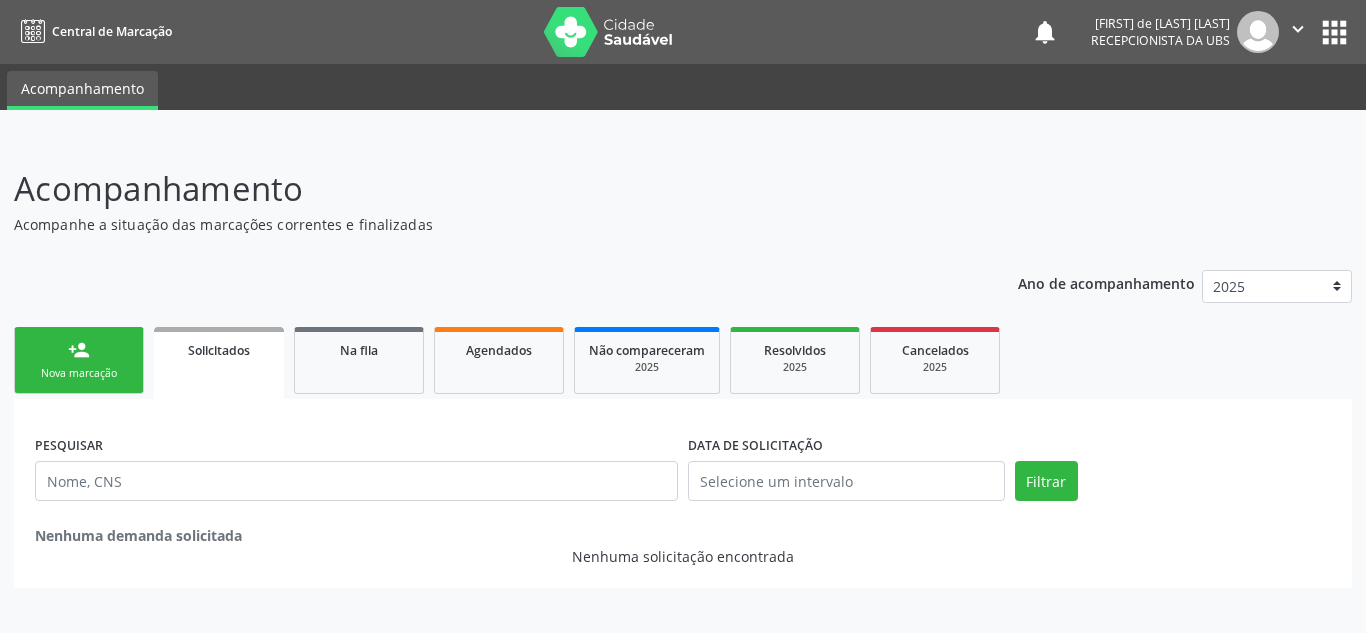 click on "Nova marcação" at bounding box center (79, 373) 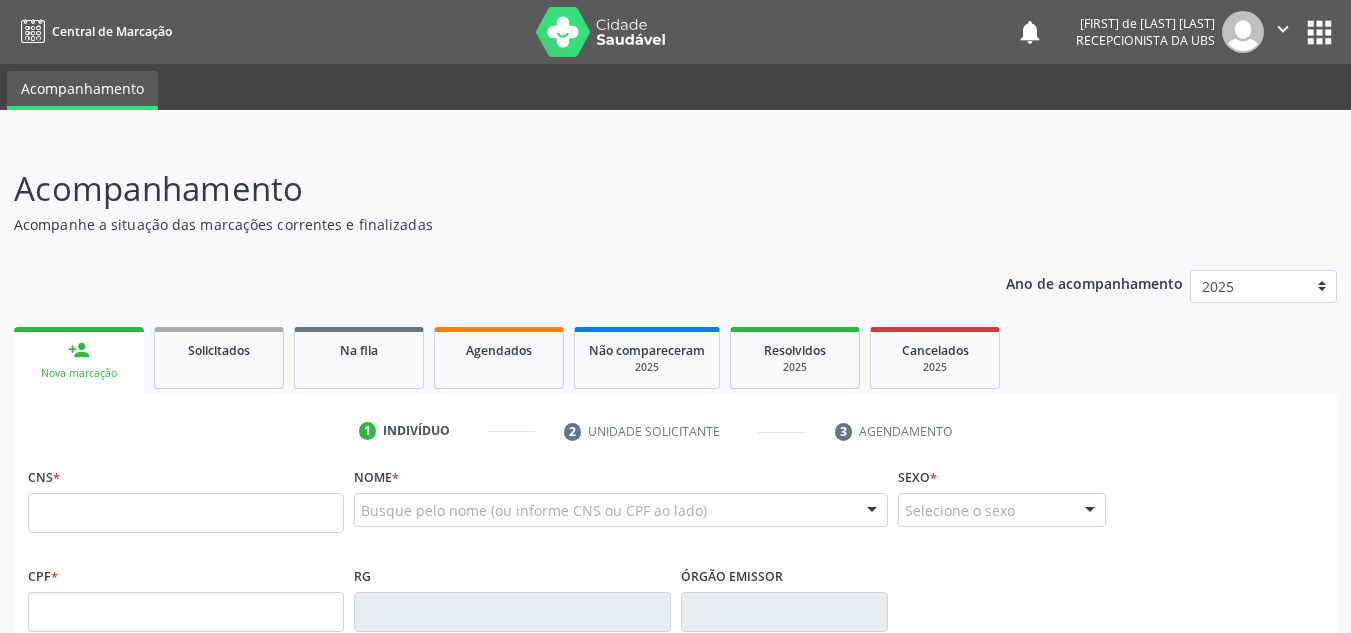 scroll, scrollTop: 200, scrollLeft: 0, axis: vertical 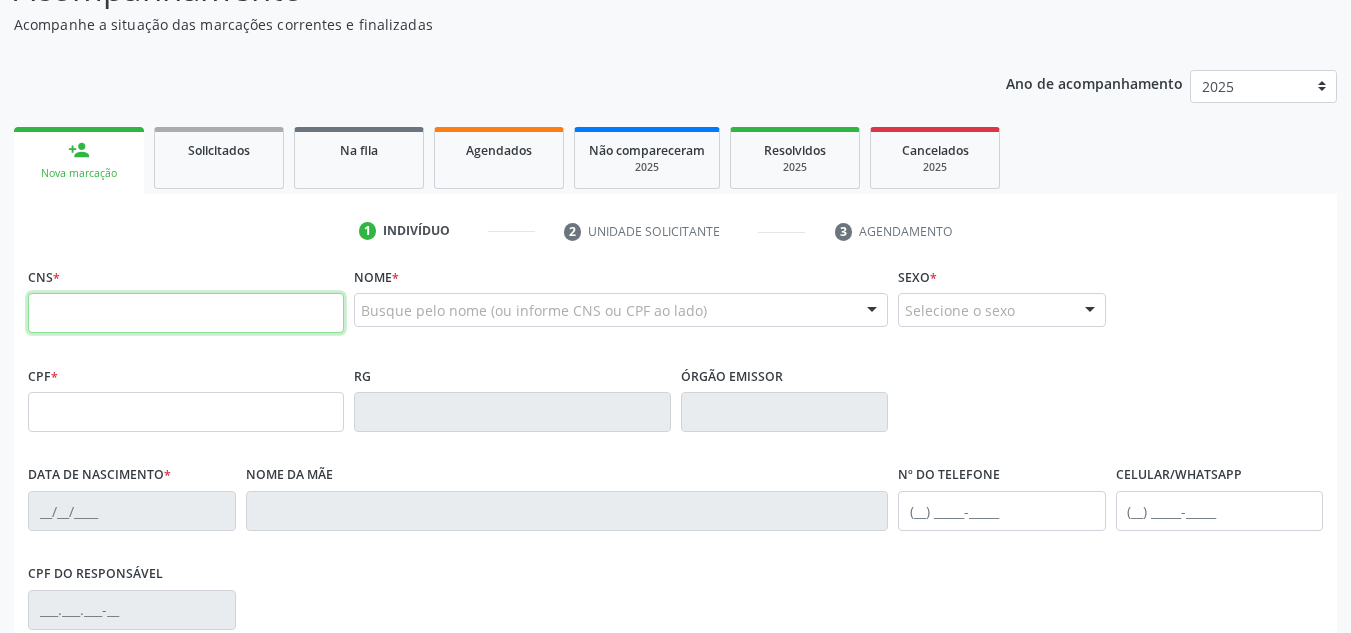 click at bounding box center [186, 313] 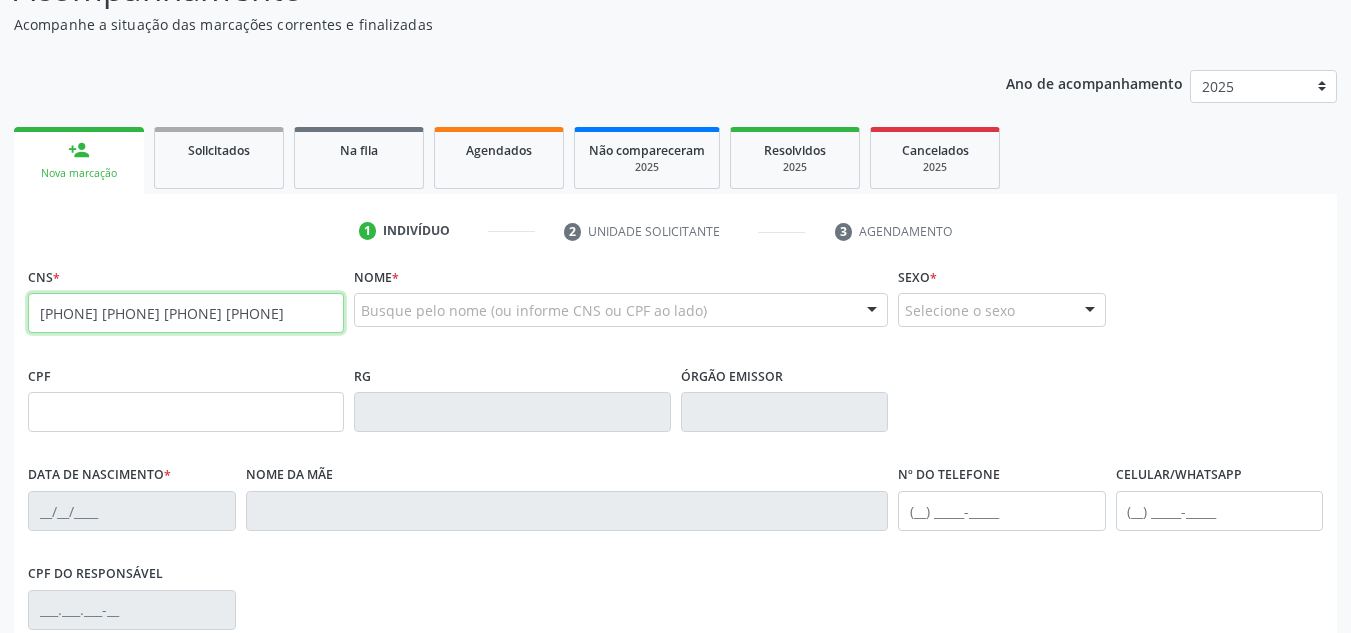 type on "[PHONE] [PHONE] [PHONE] [PHONE]" 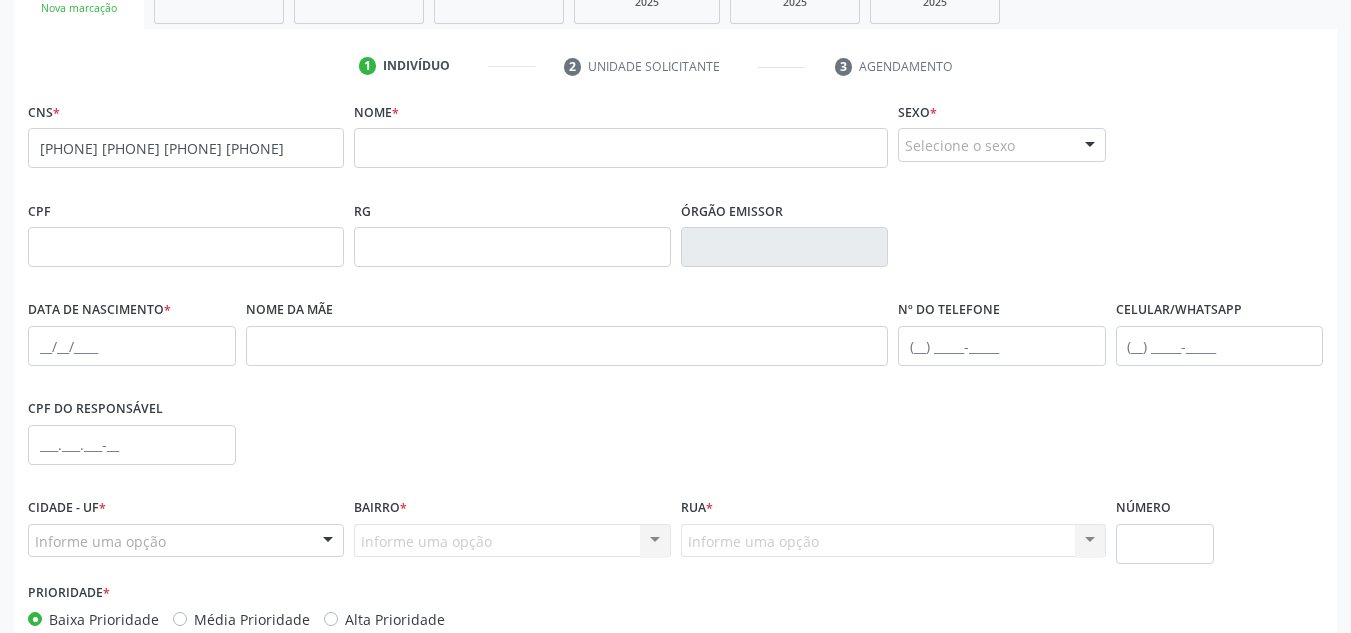 scroll, scrollTop: 400, scrollLeft: 0, axis: vertical 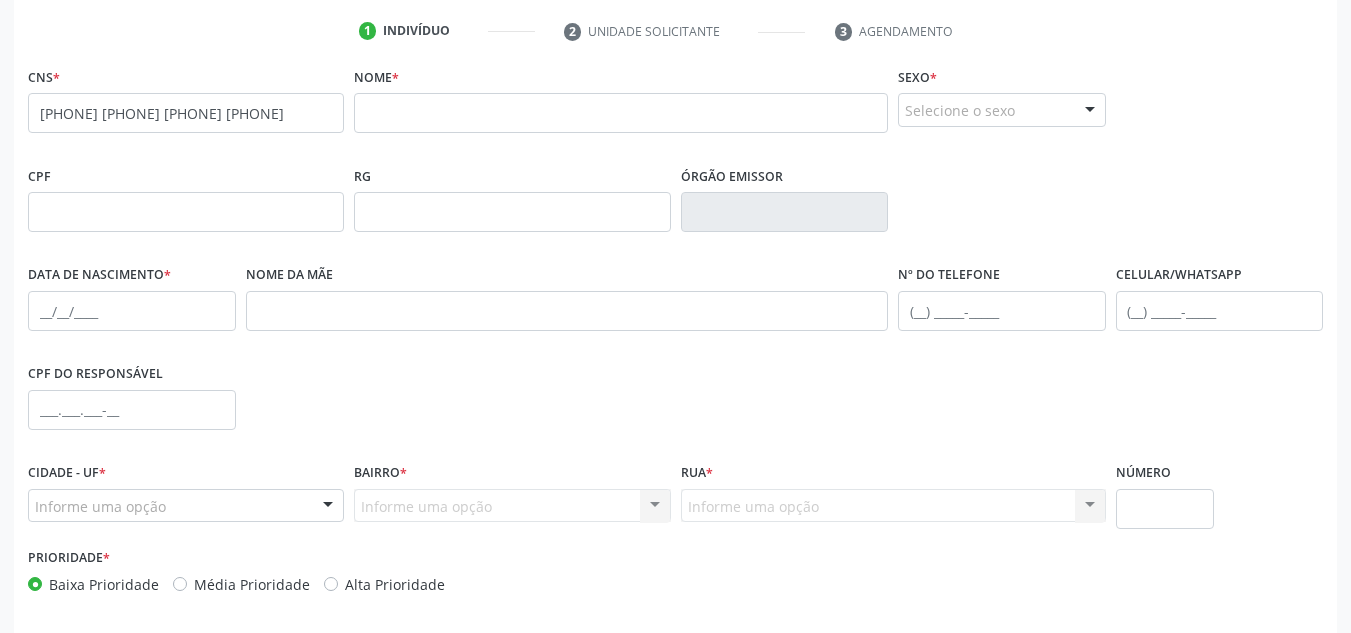 click at bounding box center [1090, 111] 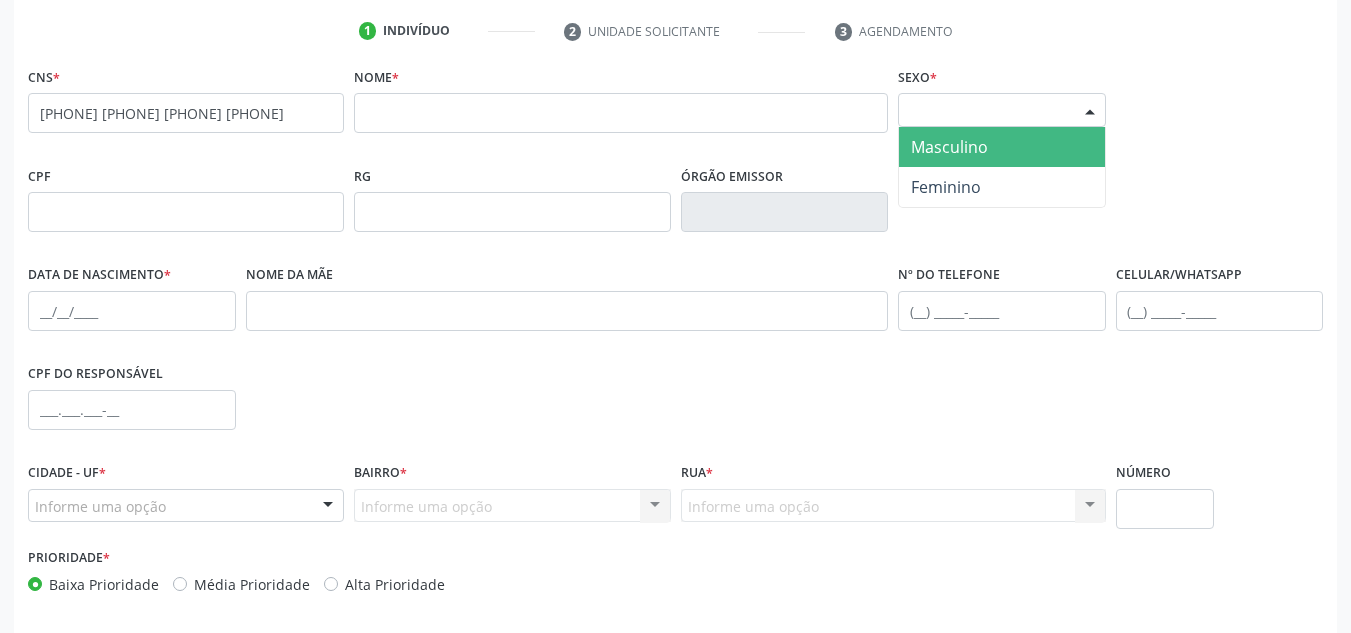 click on "Masculino" at bounding box center (1002, 147) 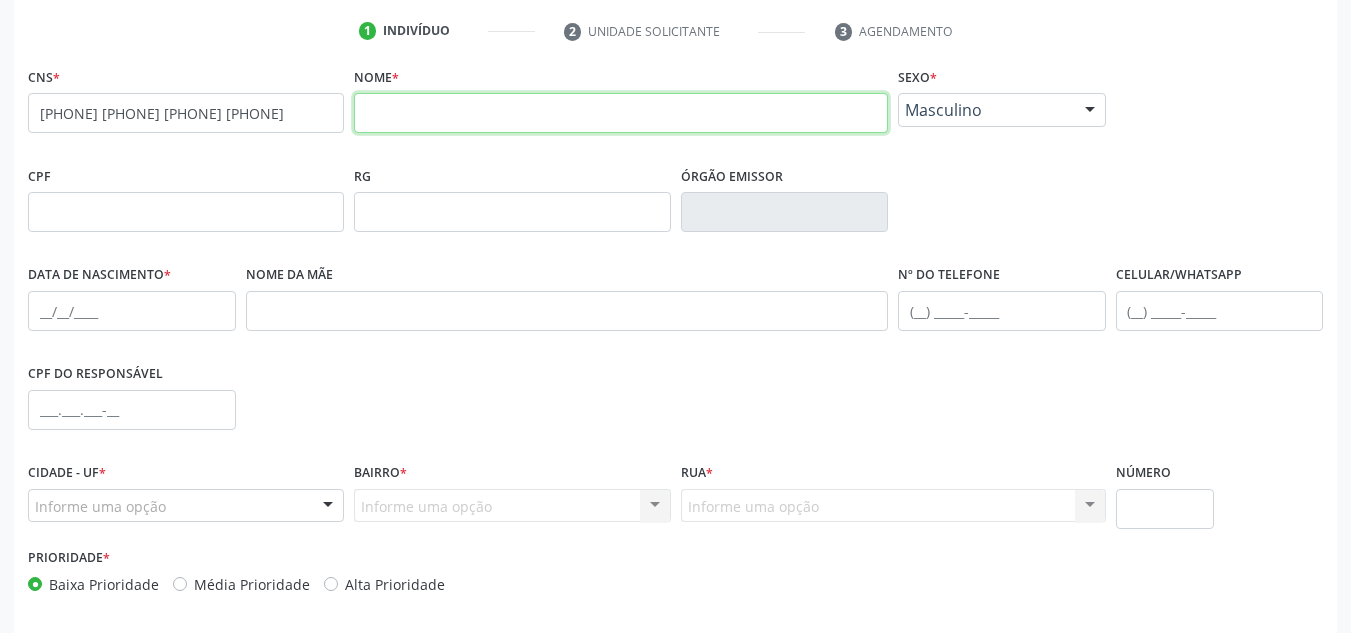 click at bounding box center [621, 113] 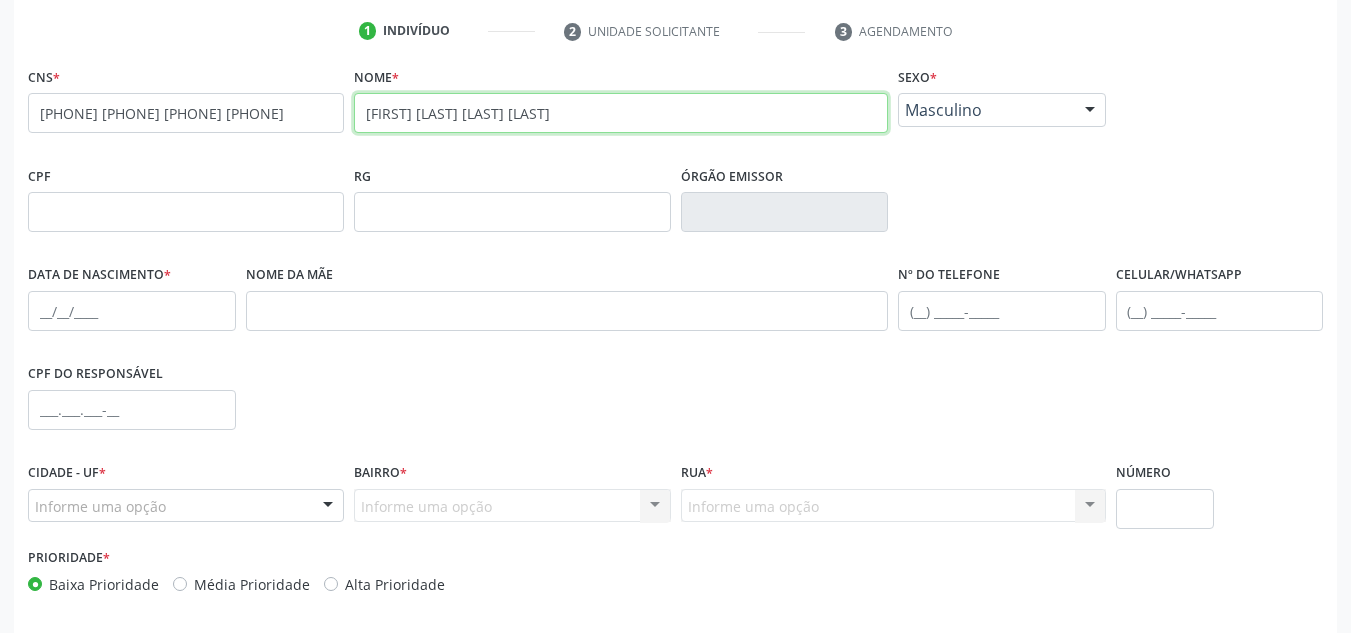 type on "[FIRST] [LAST] [LAST] [LAST]" 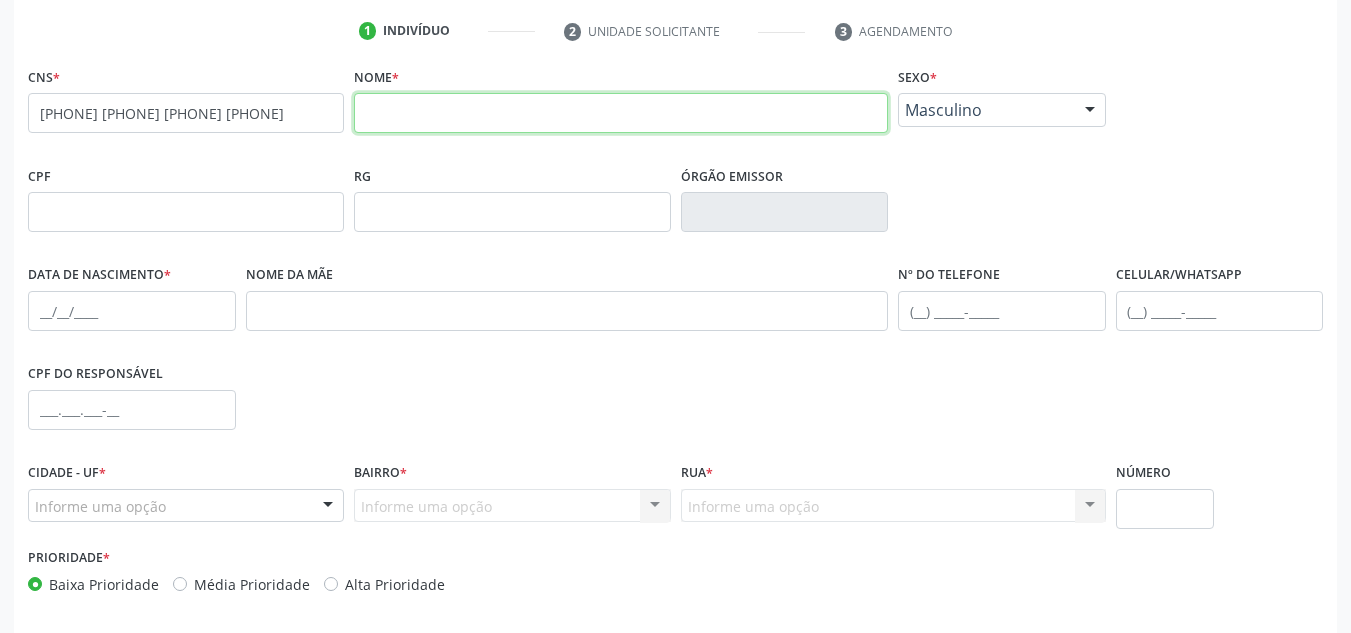 click at bounding box center (621, 113) 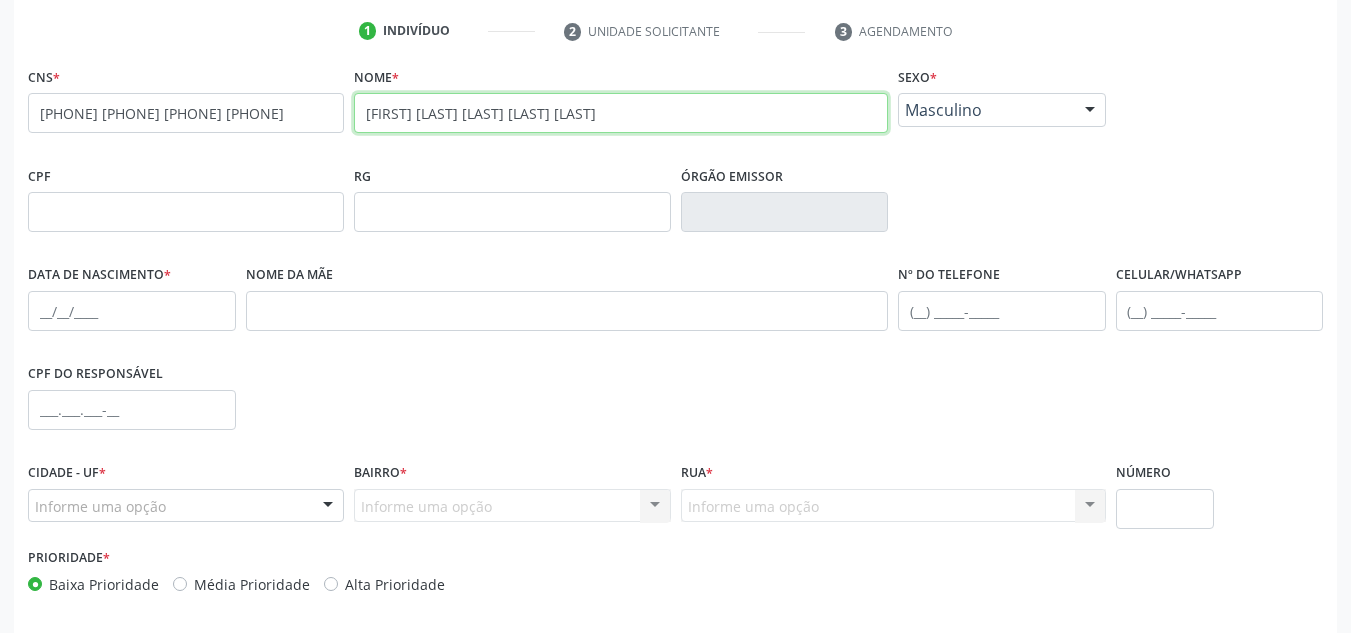 type on "[FIRST] [LAST] [LAST] [LAST] [LAST]" 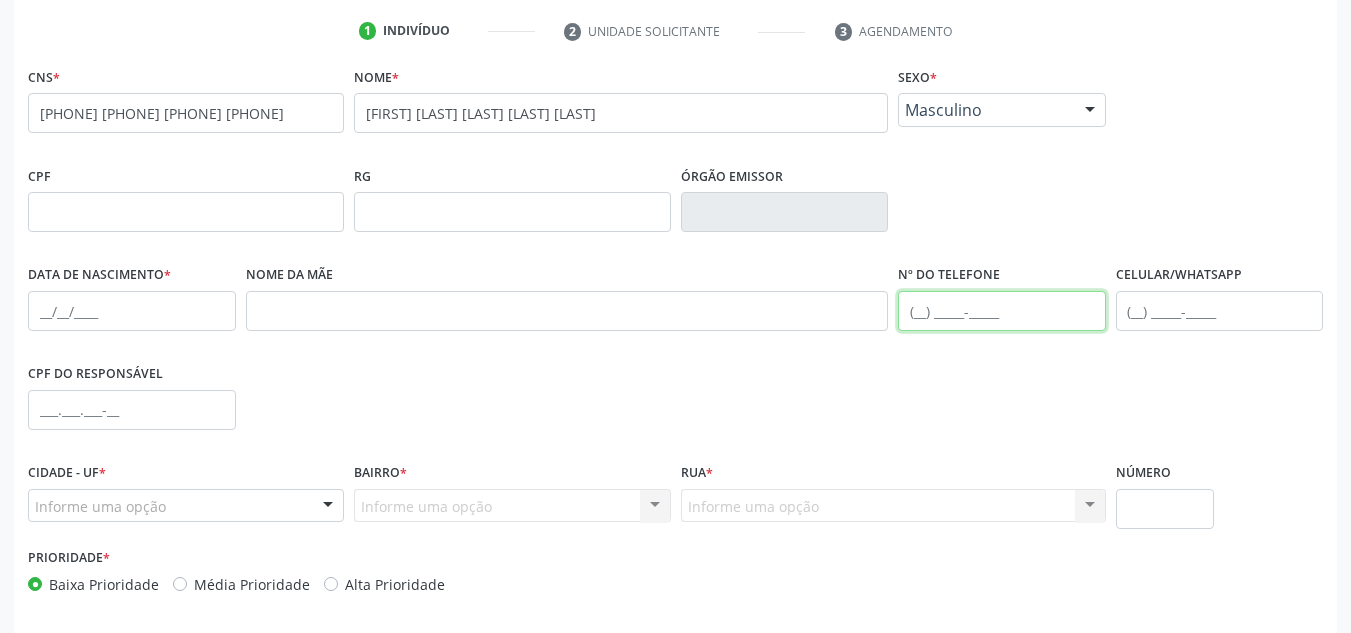 click at bounding box center (1002, 311) 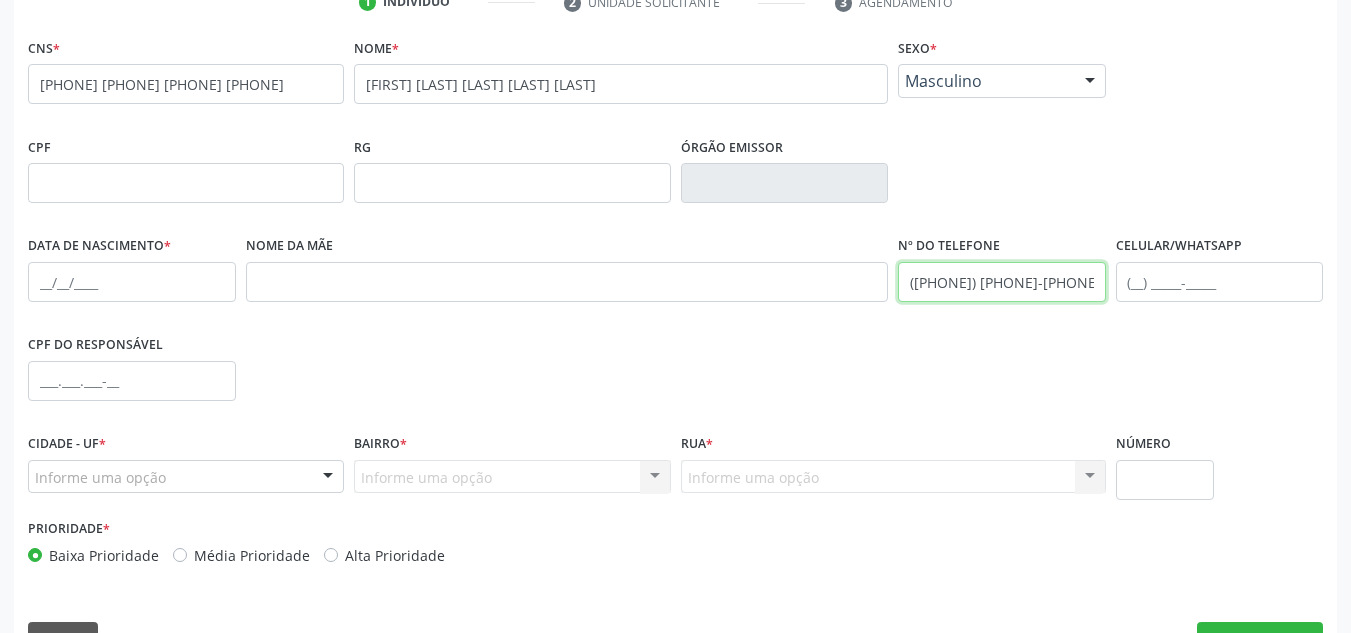 scroll, scrollTop: 479, scrollLeft: 0, axis: vertical 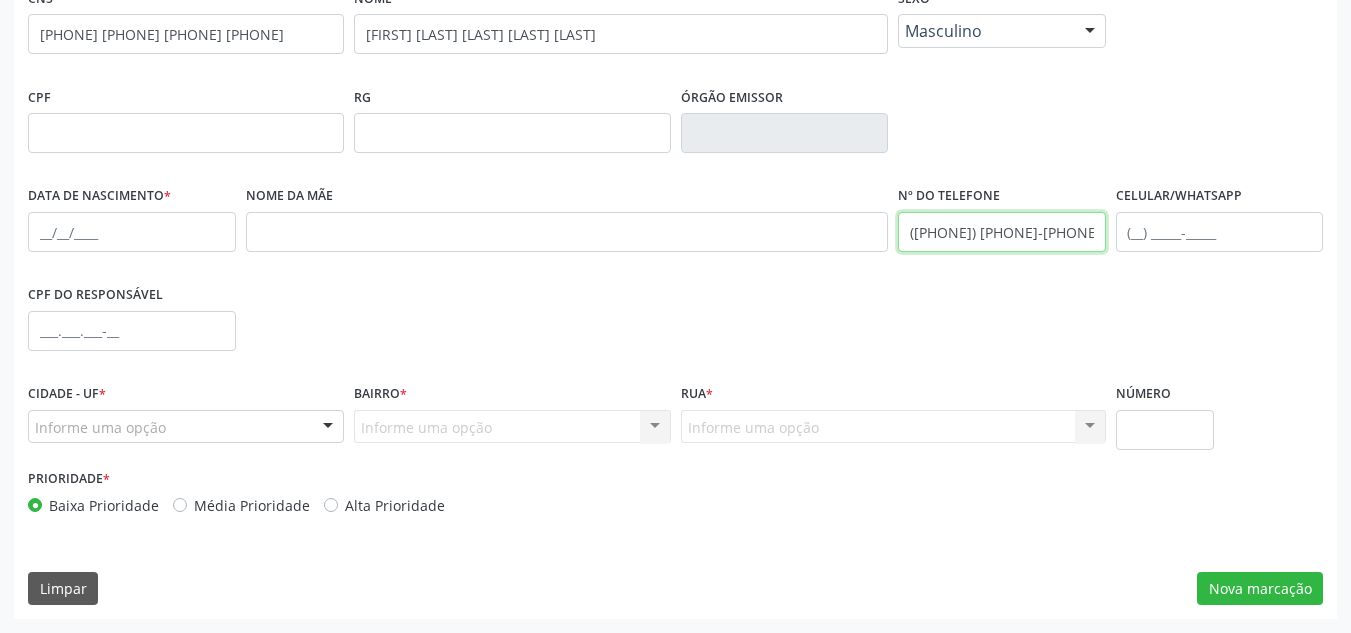 type on "([PHONE]) [PHONE]-[PHONE]" 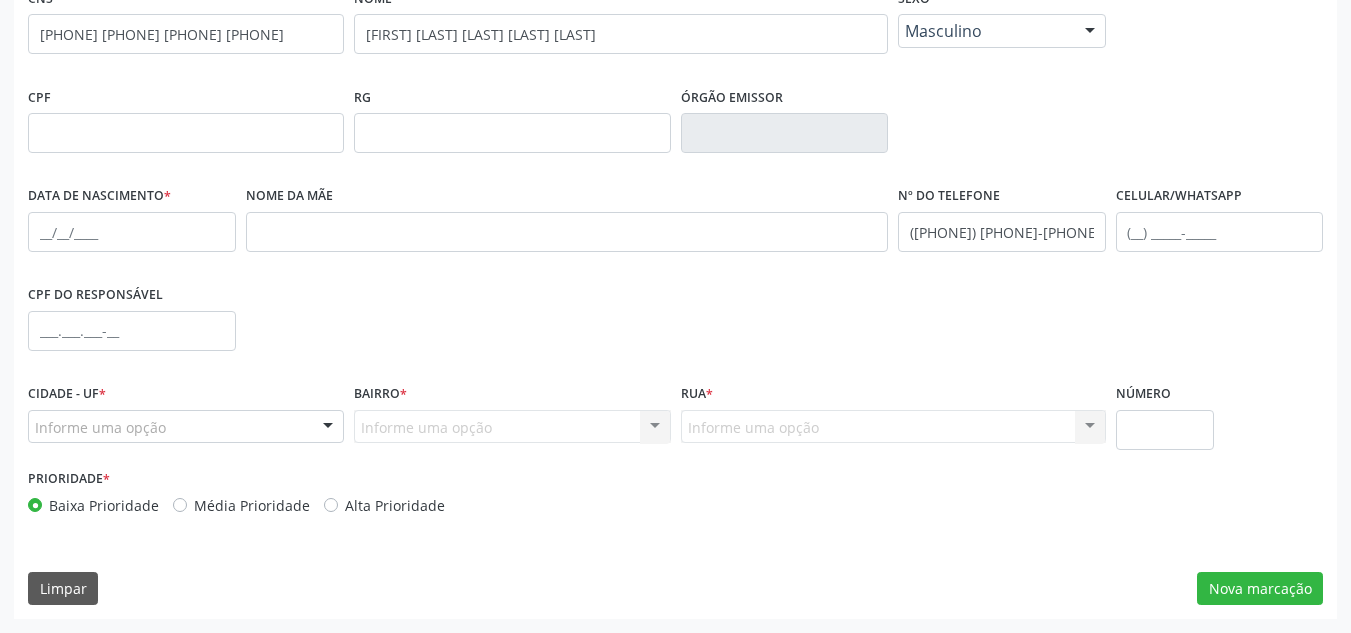 click on "Informe uma opção" at bounding box center [186, 427] 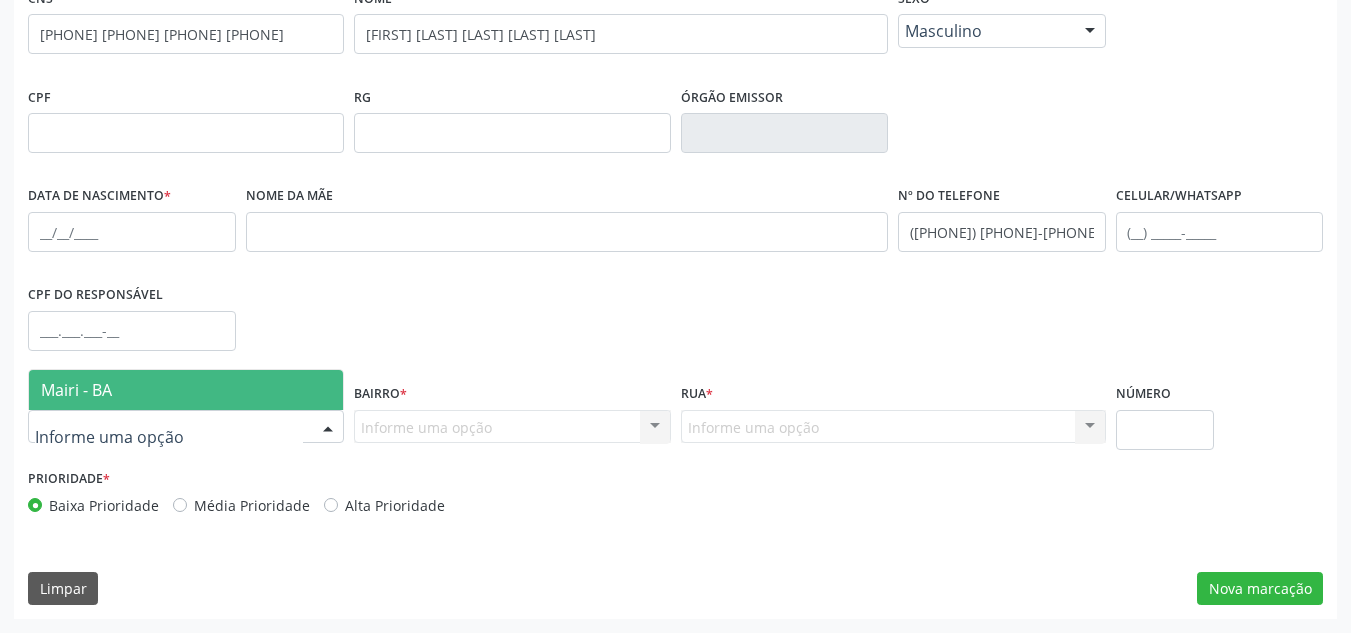 click on "Mairi - BA" at bounding box center (186, 390) 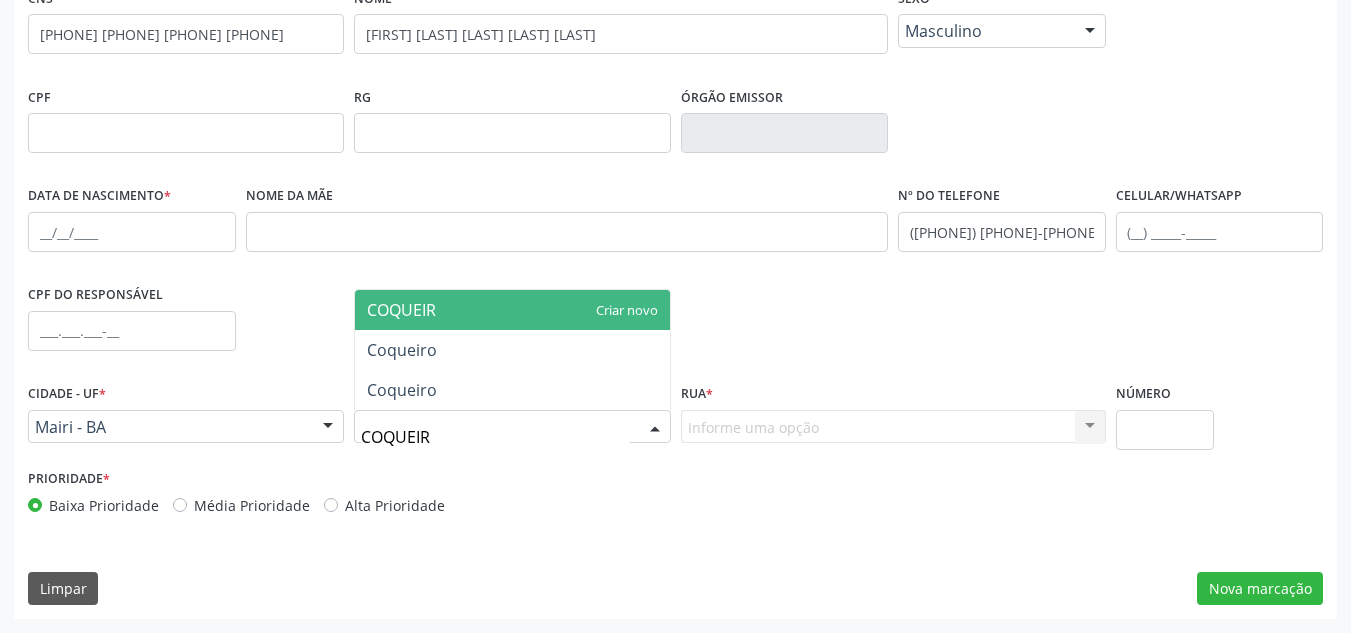 type on "[NAME]" 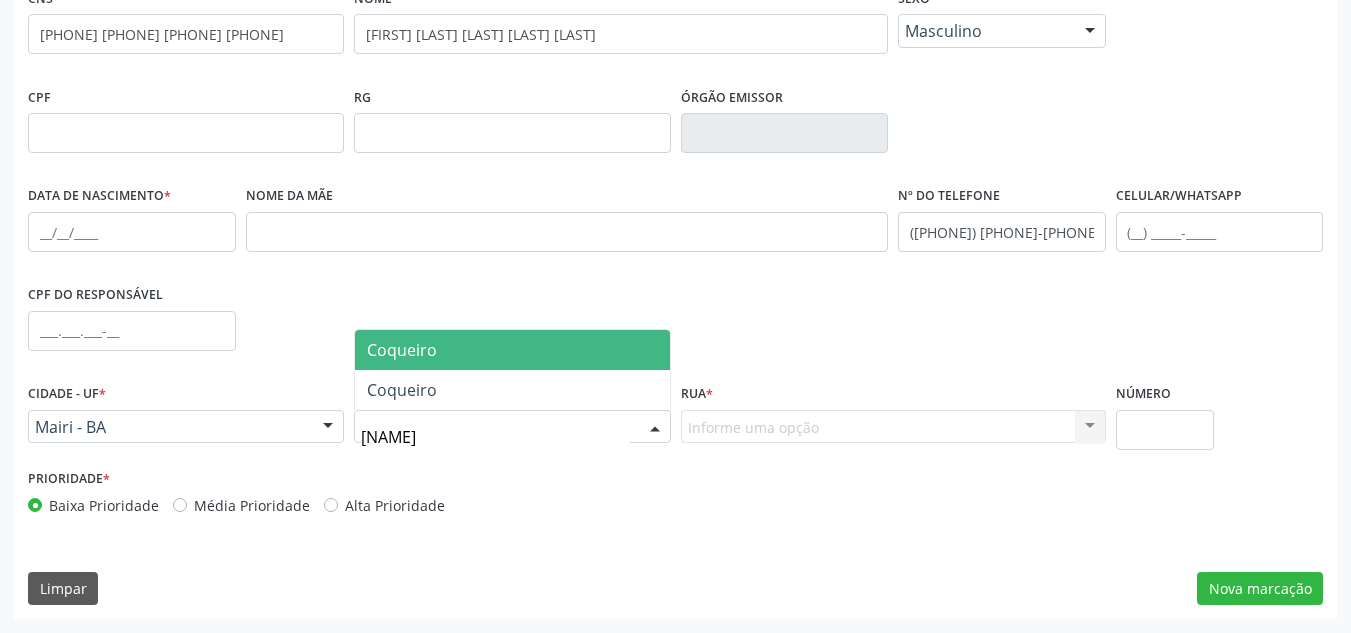 click on "Coqueiro" at bounding box center [512, 350] 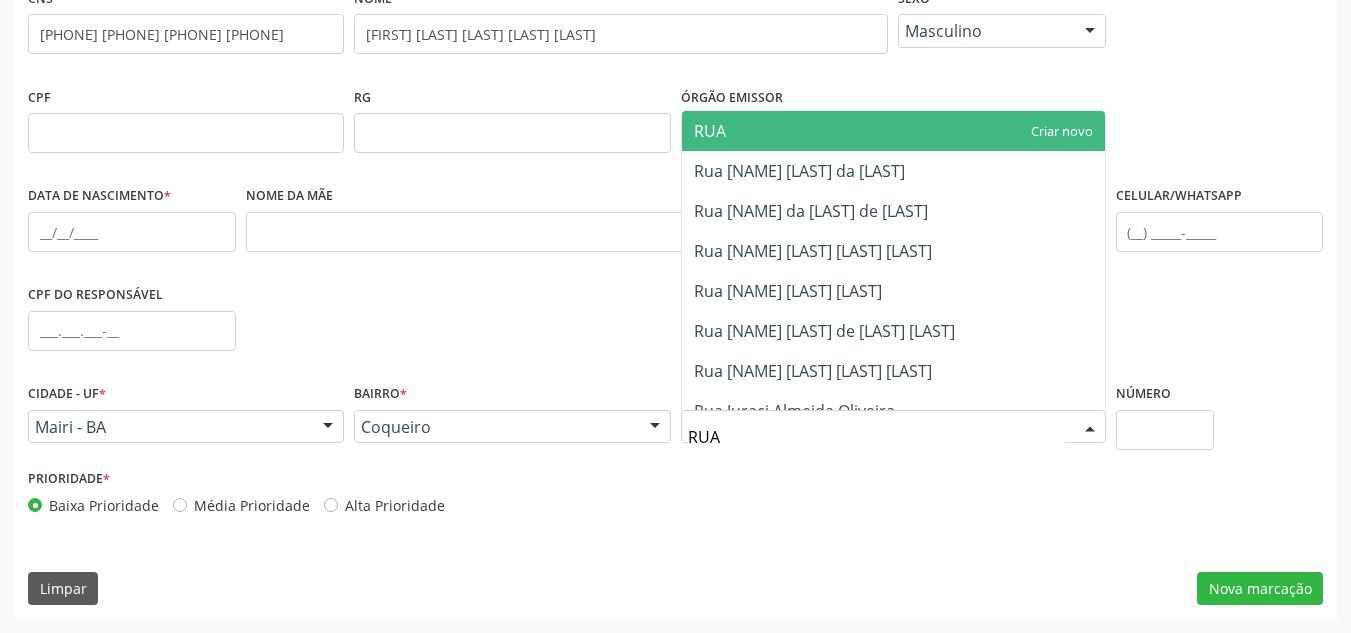 type on "RUA" 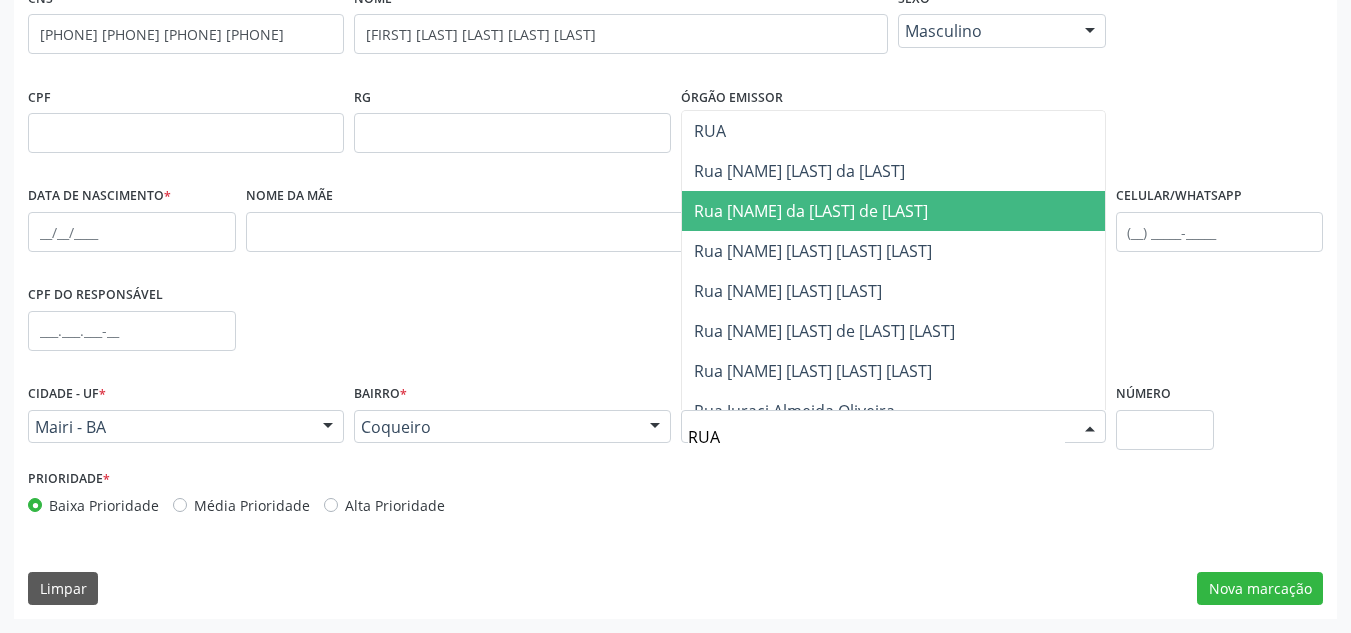 click on "Rua [NAME] da [LAST] de [LAST]" at bounding box center (893, 211) 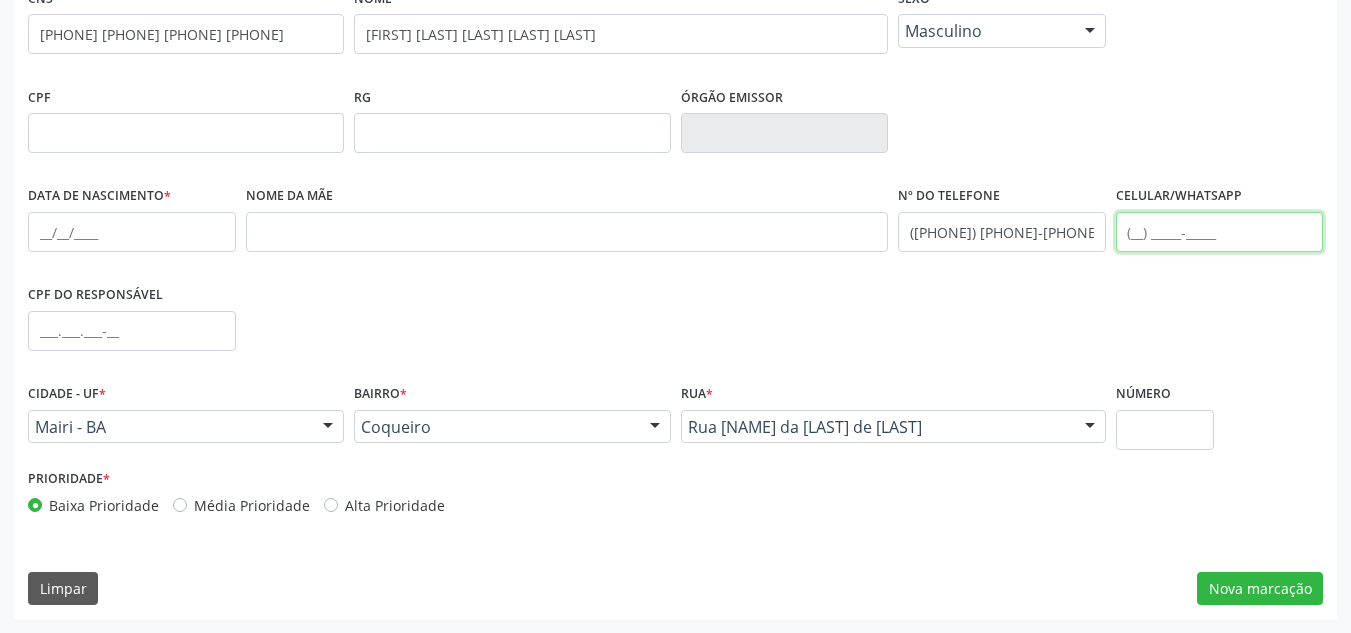 click at bounding box center (1220, 232) 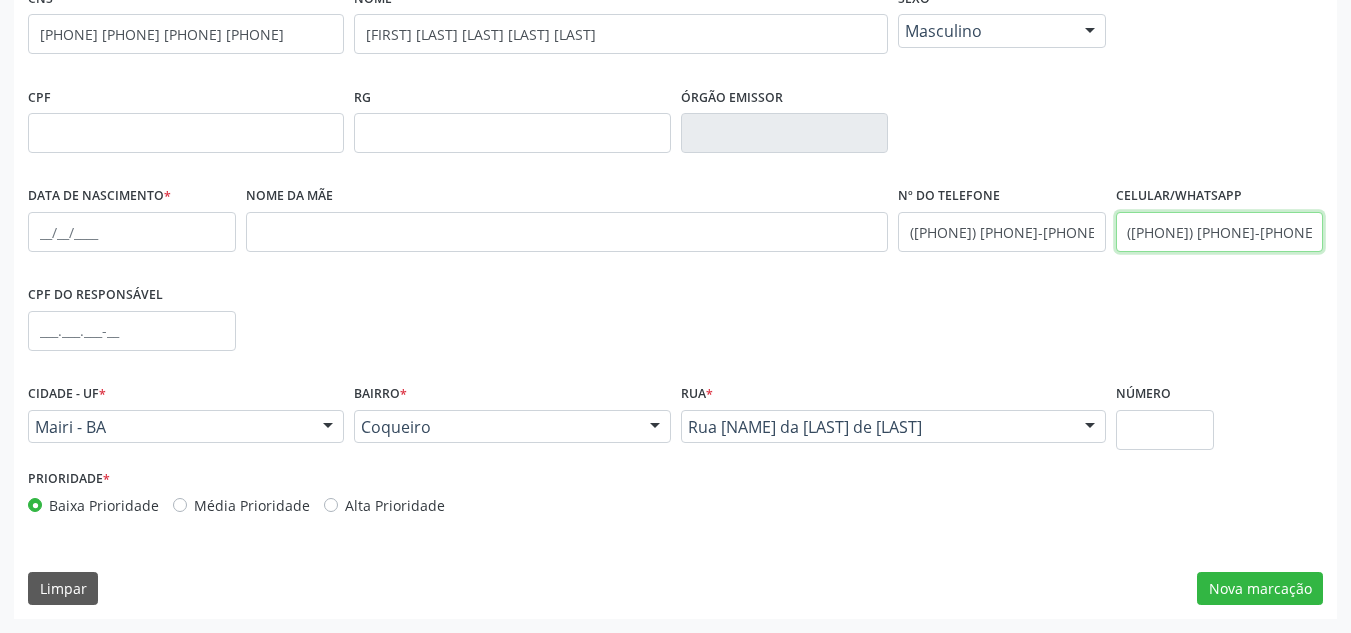 type on "([PHONE]) [PHONE]-[PHONE]" 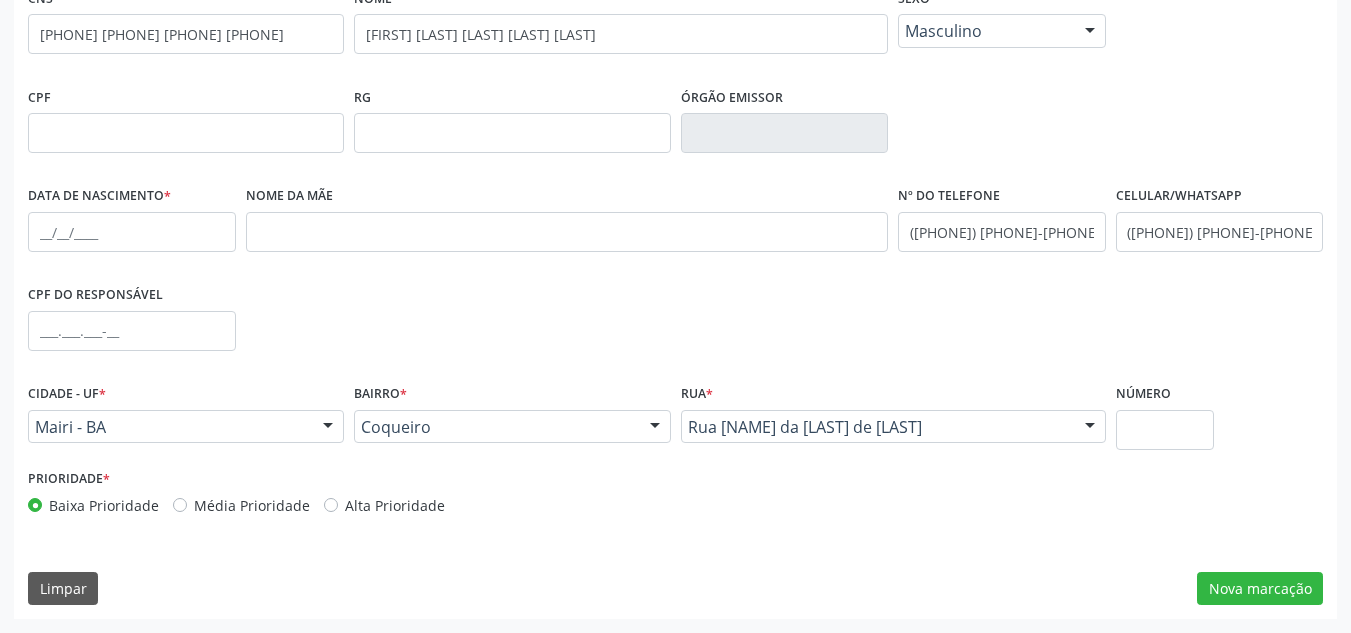 click on "Média Prioridade" at bounding box center (252, 505) 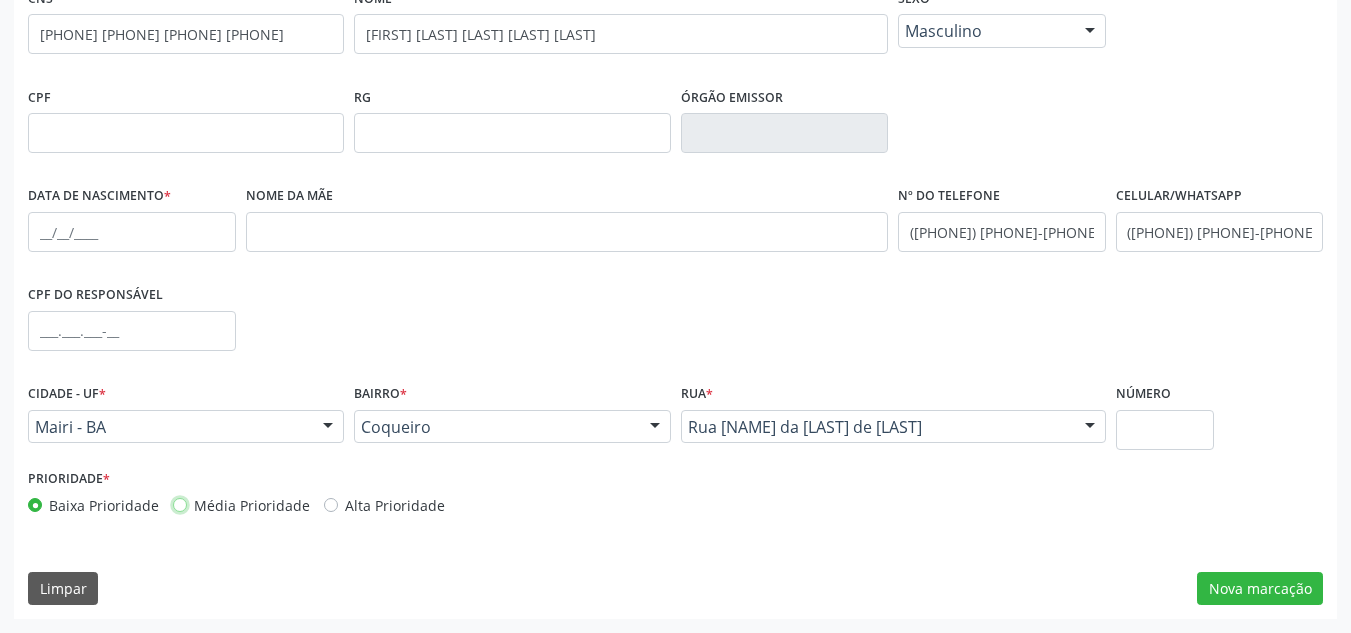 click on "Média Prioridade" at bounding box center [180, 504] 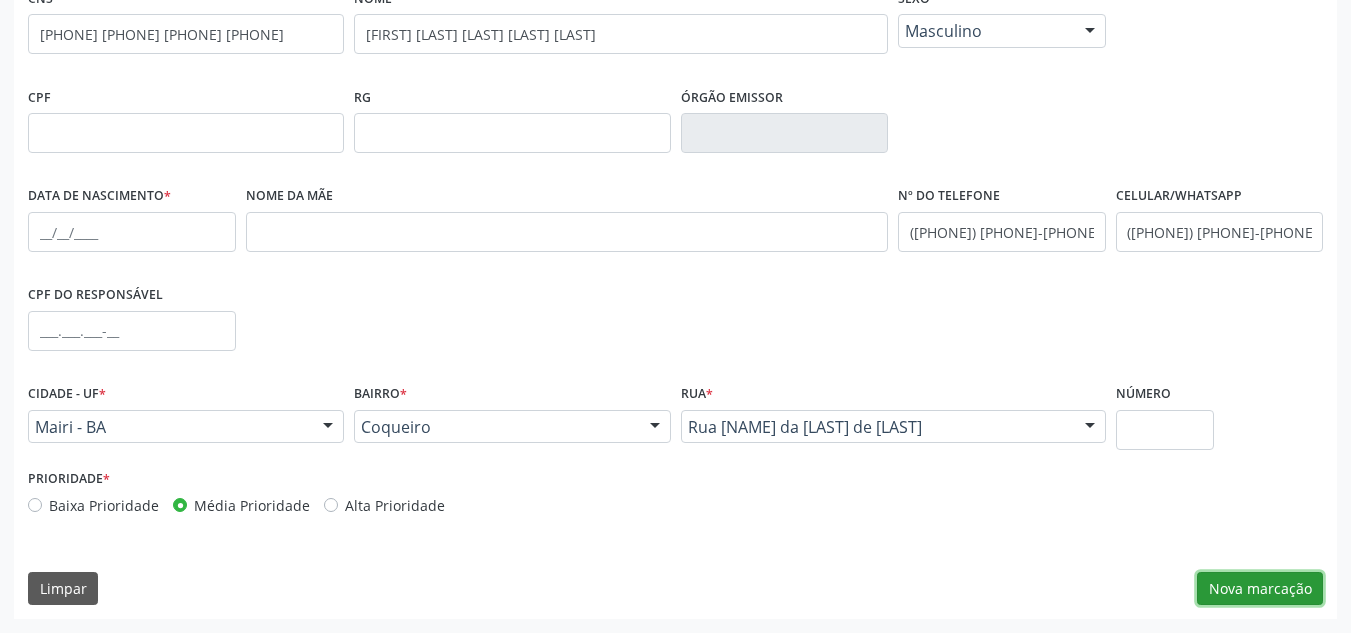 click on "Nova marcação" at bounding box center (1260, 589) 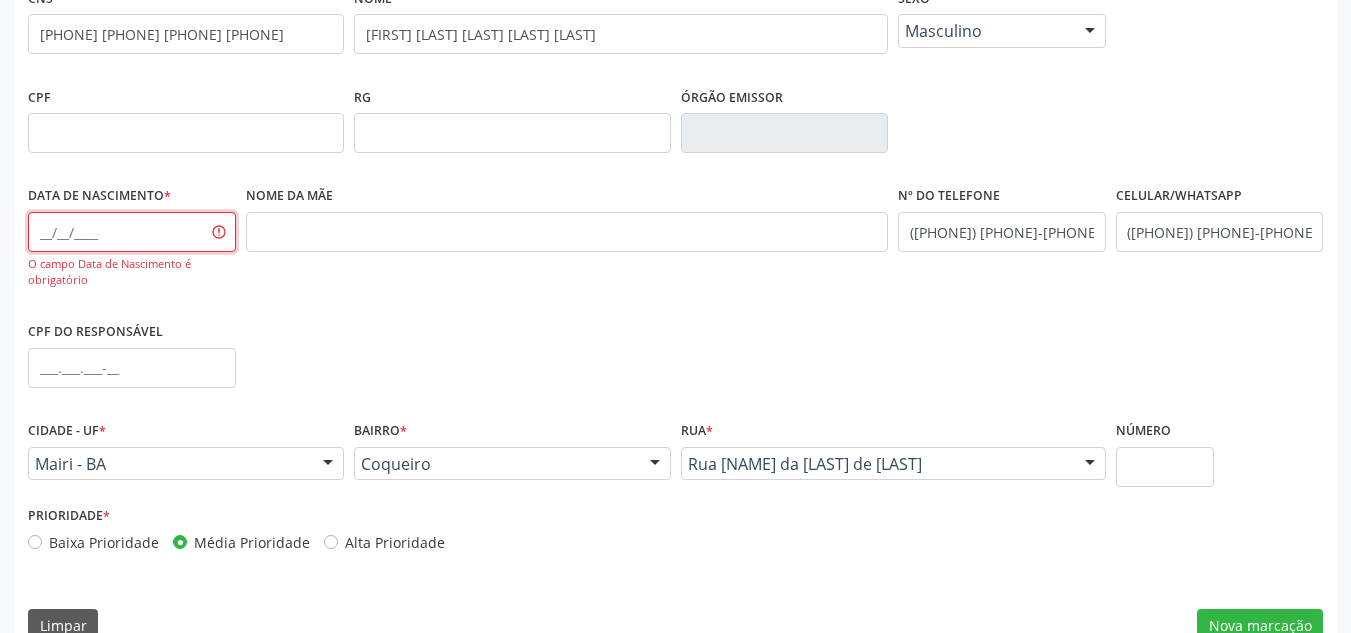 click at bounding box center [132, 232] 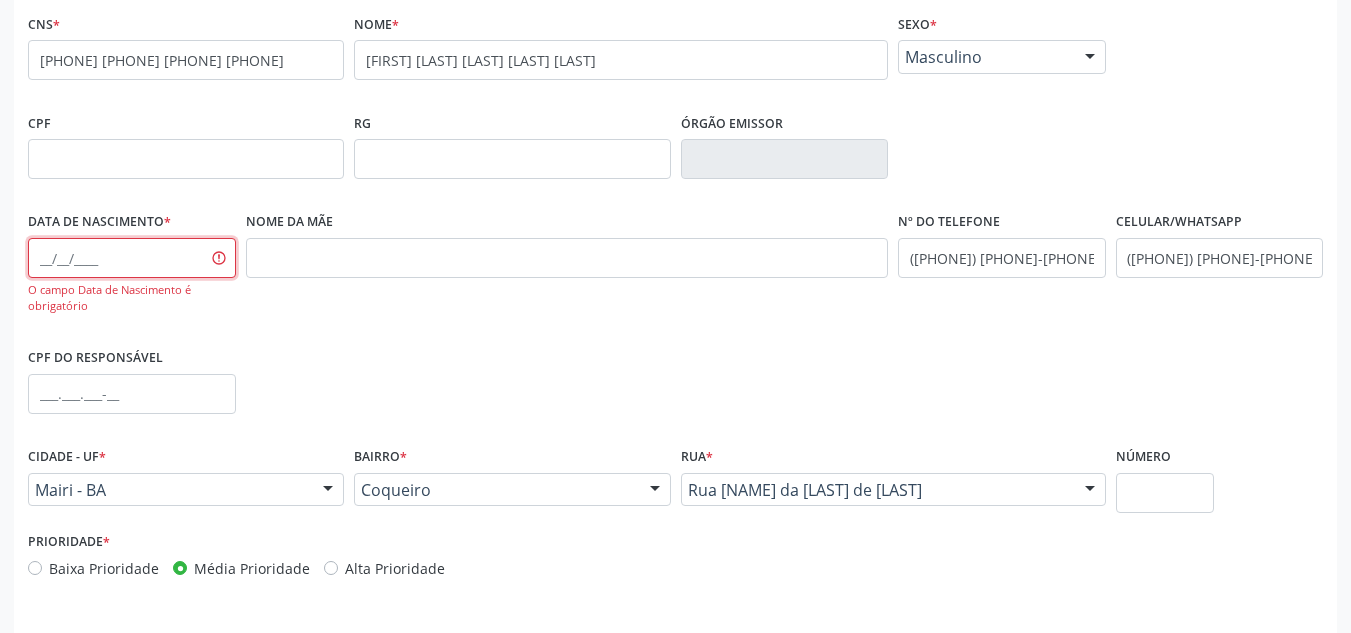 scroll, scrollTop: 479, scrollLeft: 0, axis: vertical 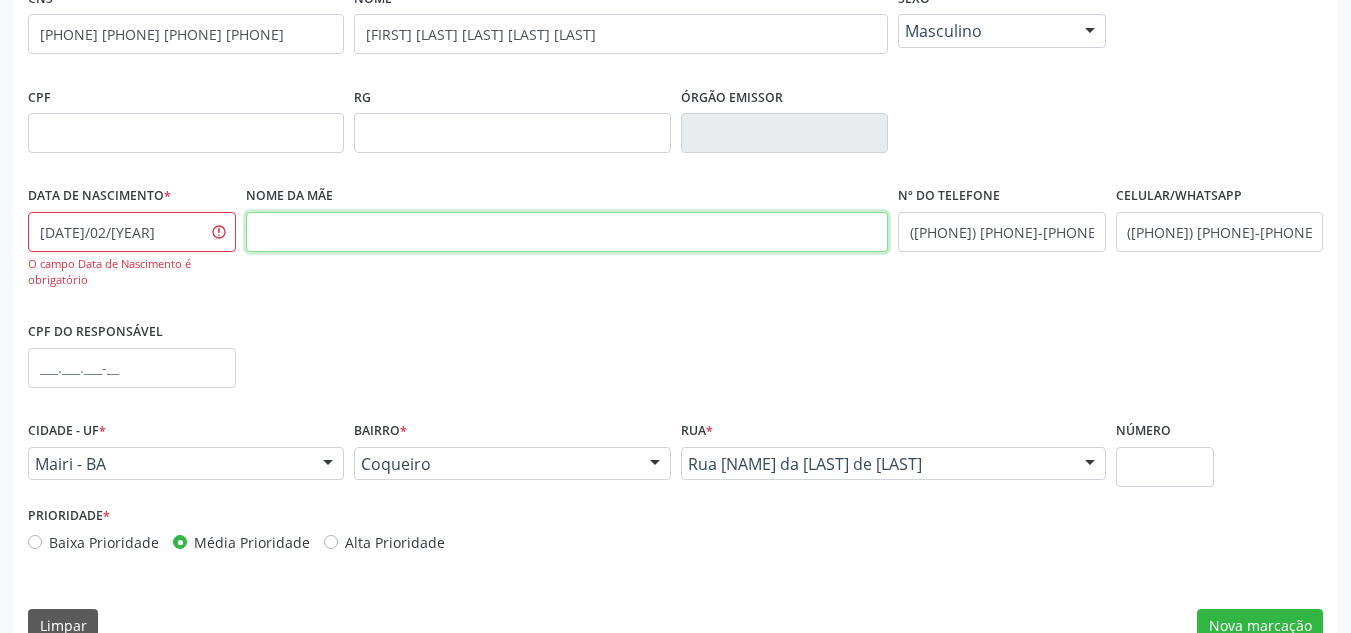 click at bounding box center [567, 232] 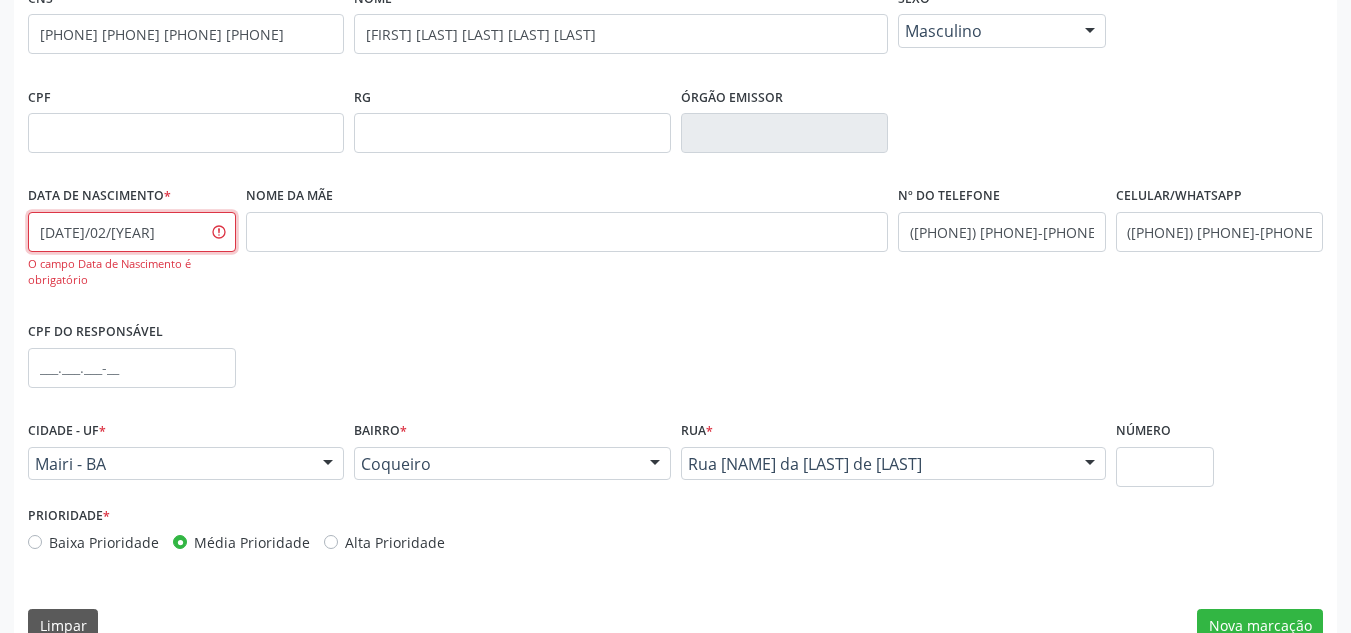 click on "[DATE]/02/[YEAR]" at bounding box center (132, 232) 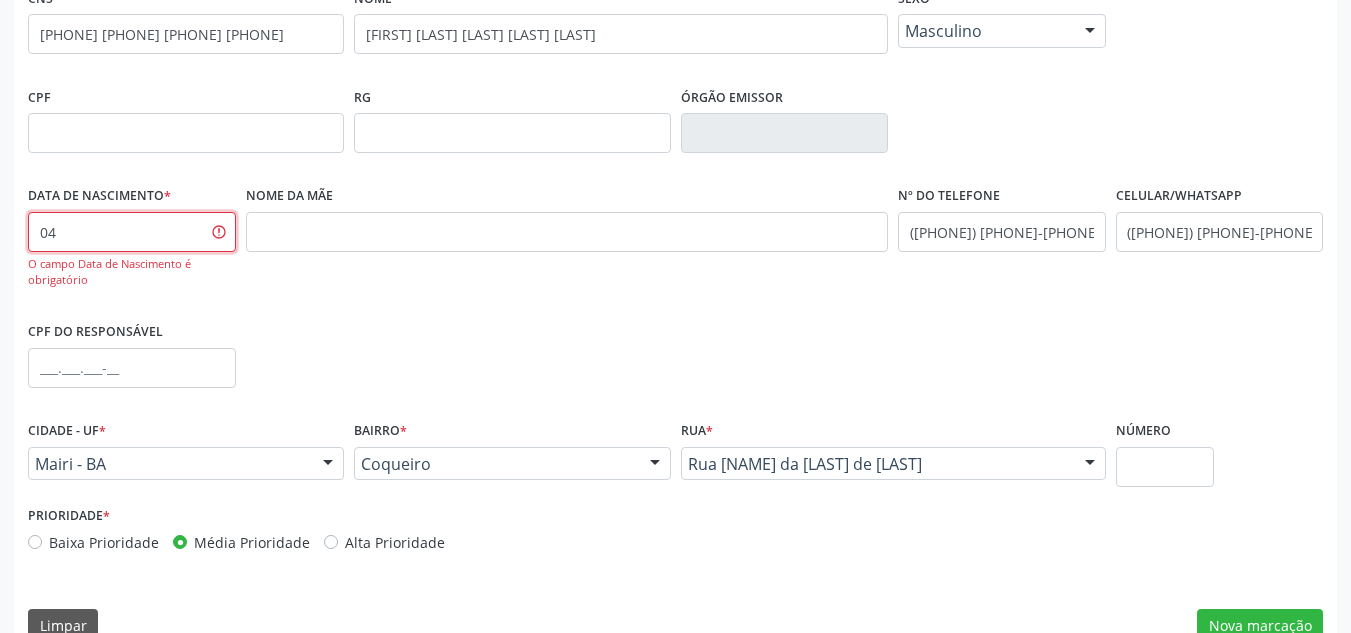 type on "0" 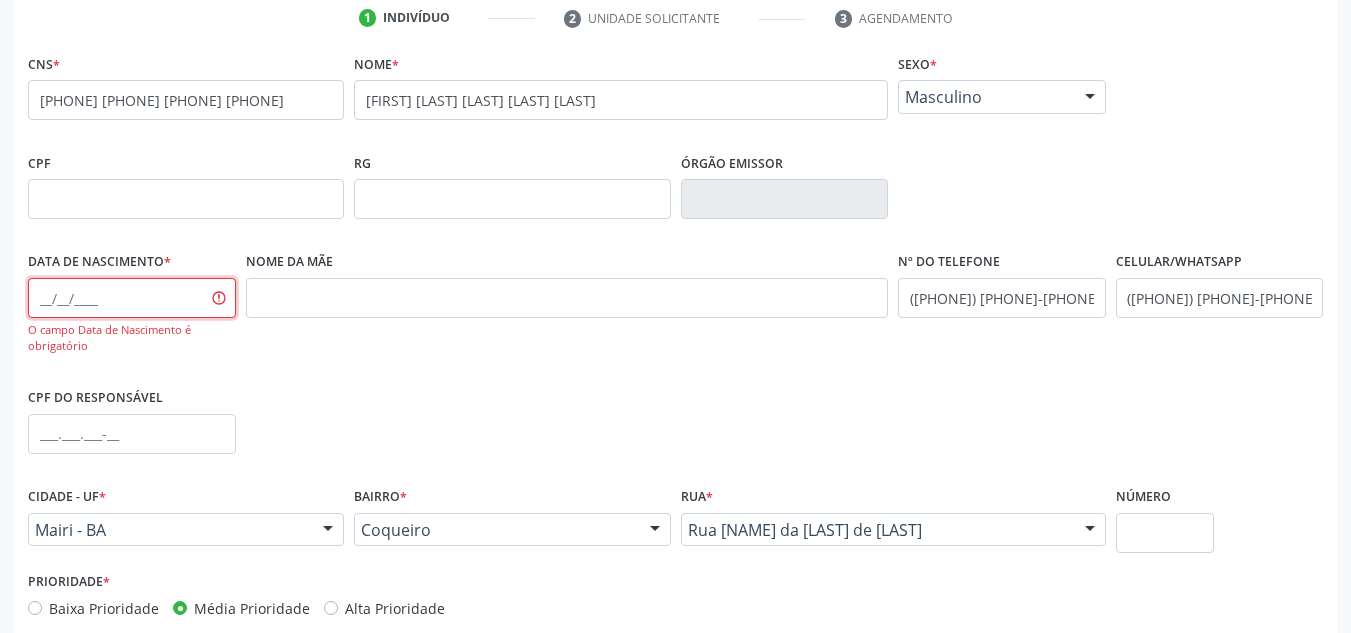 scroll, scrollTop: 379, scrollLeft: 0, axis: vertical 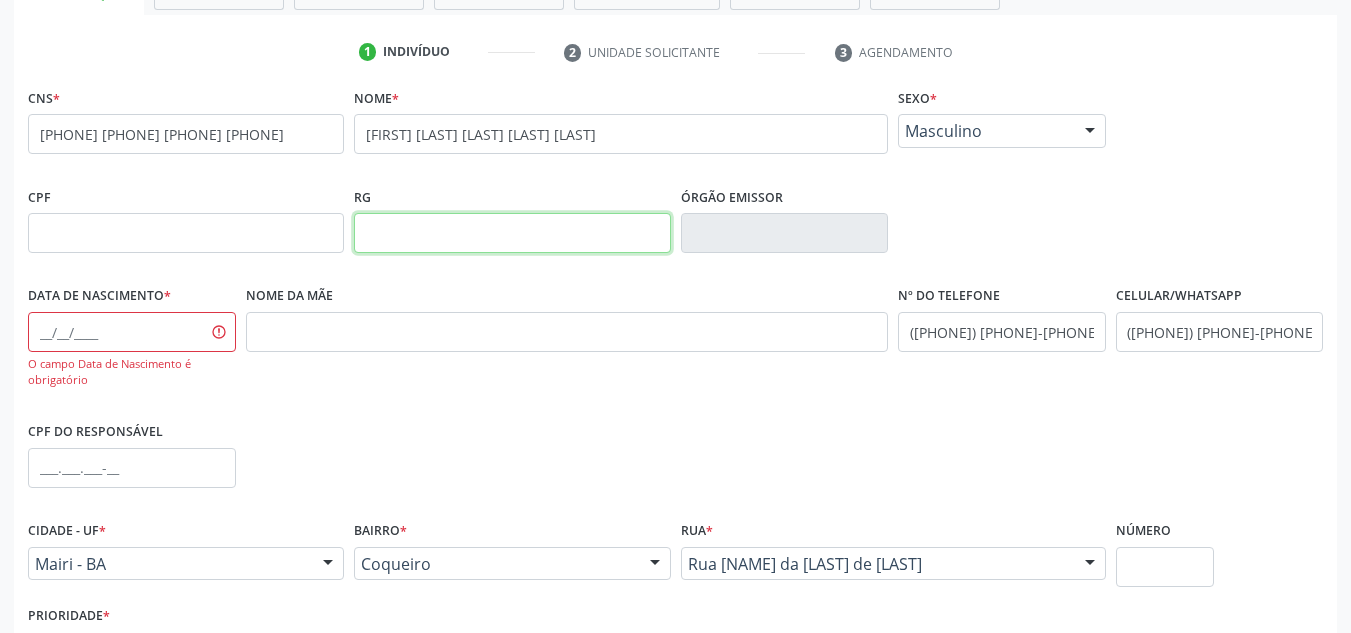 click at bounding box center [512, 233] 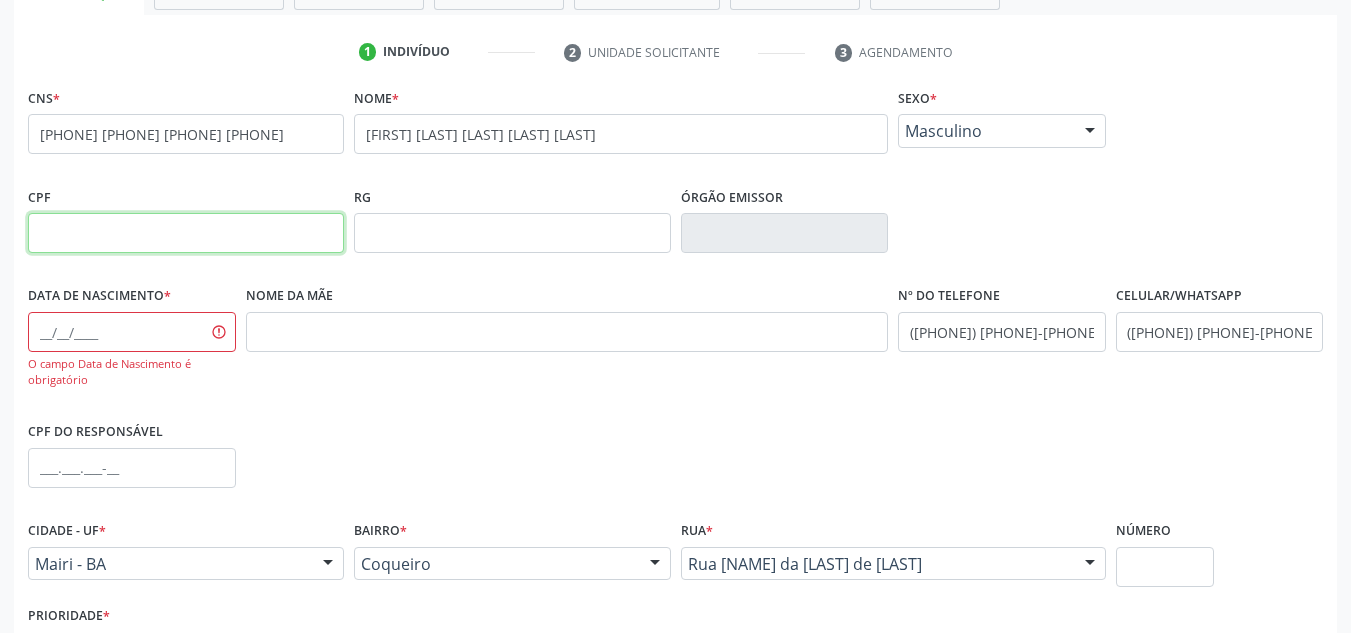 click at bounding box center (186, 233) 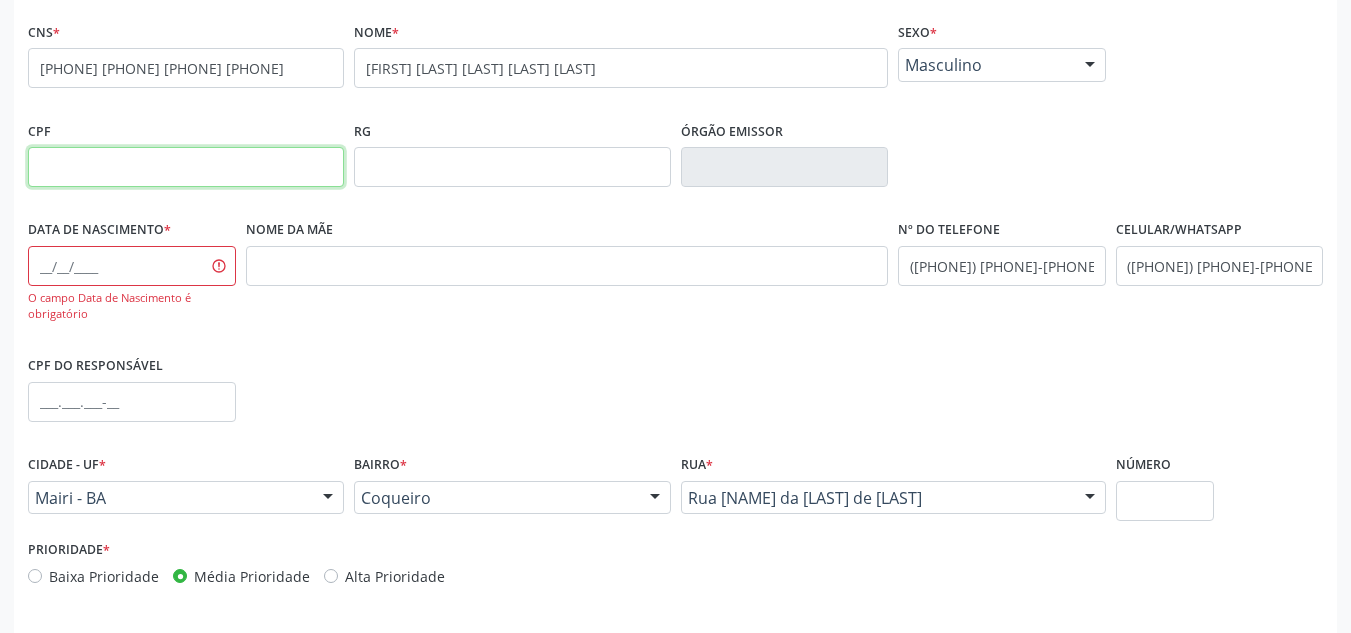 scroll, scrollTop: 479, scrollLeft: 0, axis: vertical 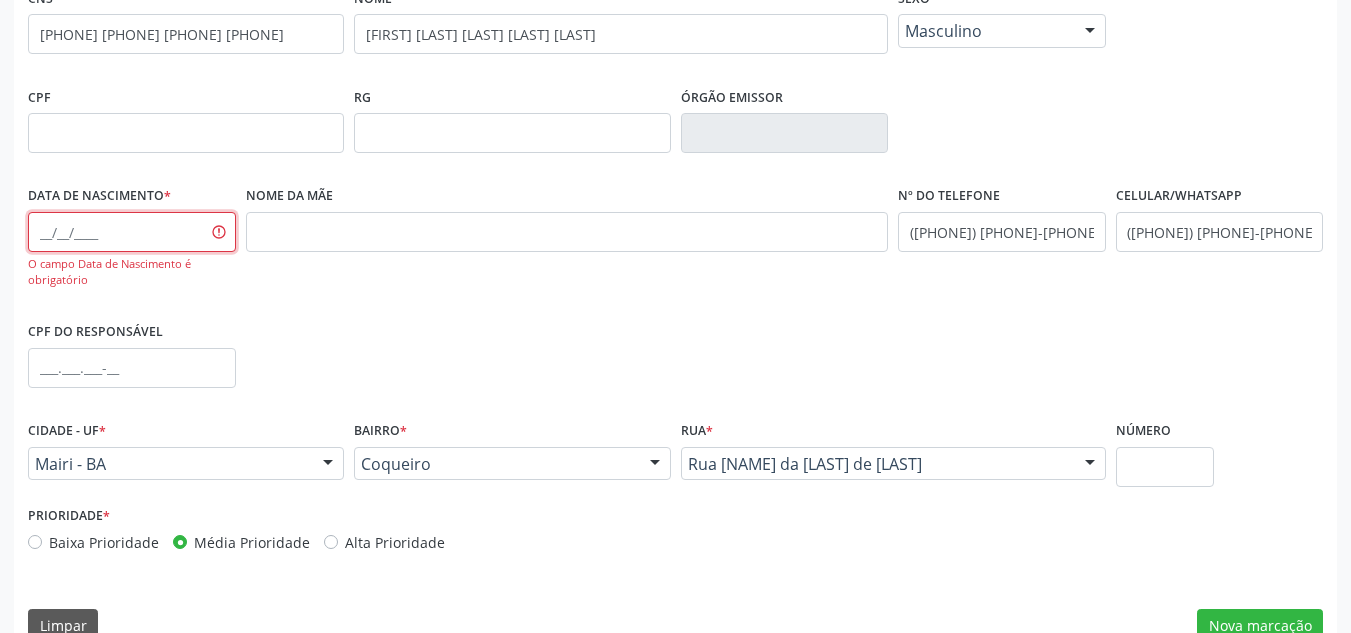 click at bounding box center [132, 232] 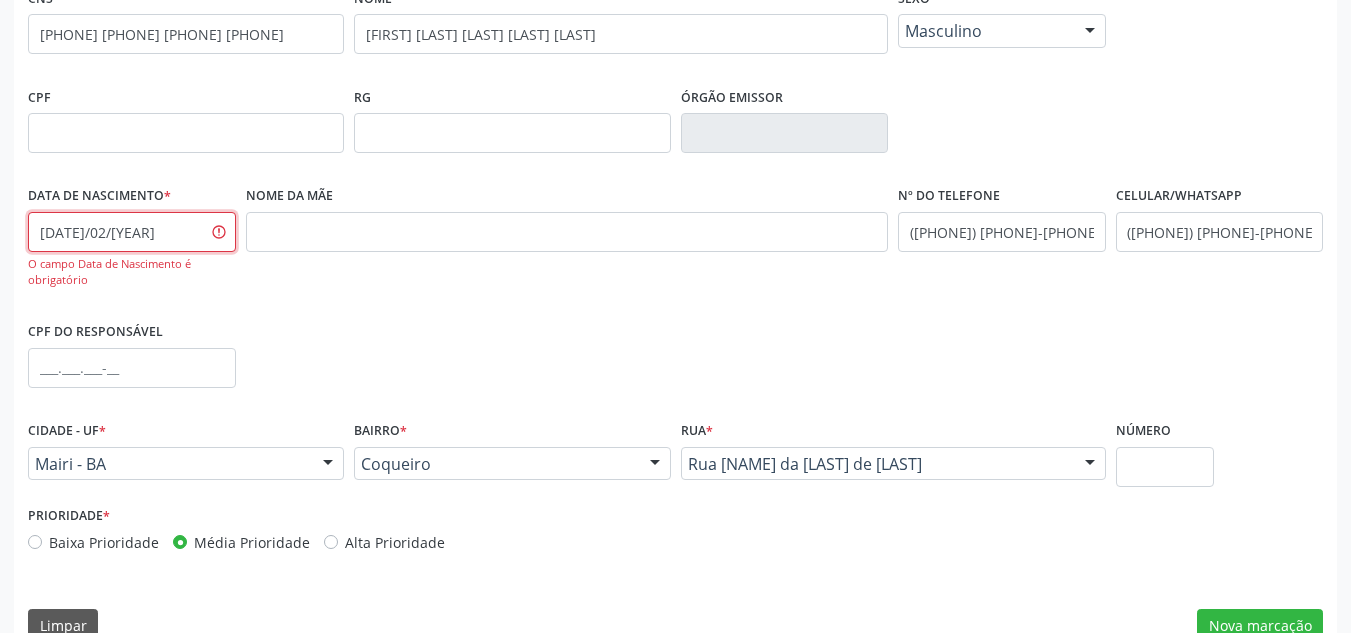 type on "[DATE]/02/[YEAR]" 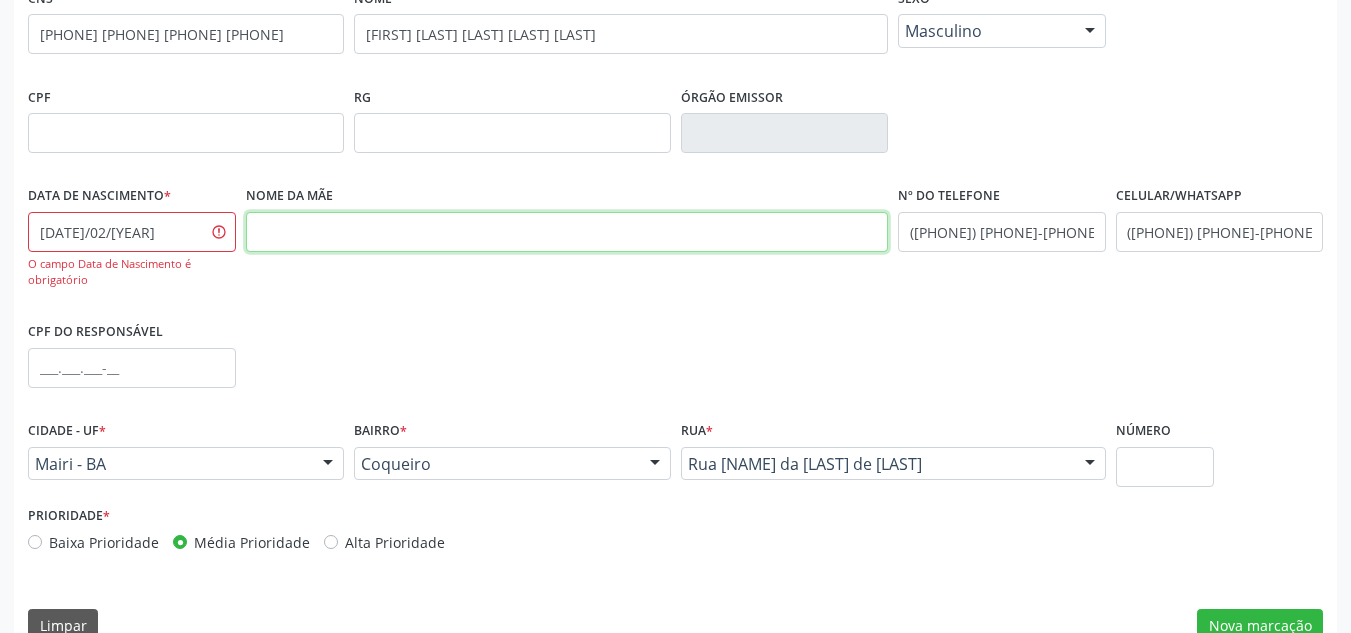 click at bounding box center (567, 232) 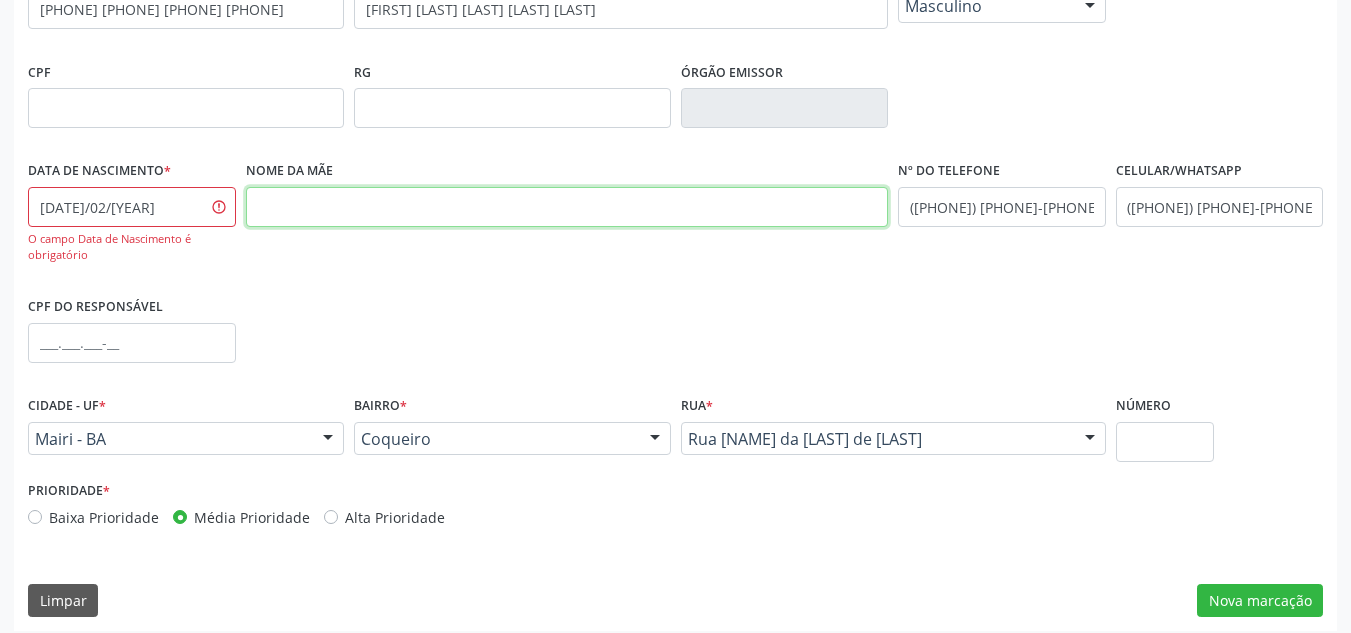 scroll, scrollTop: 516, scrollLeft: 0, axis: vertical 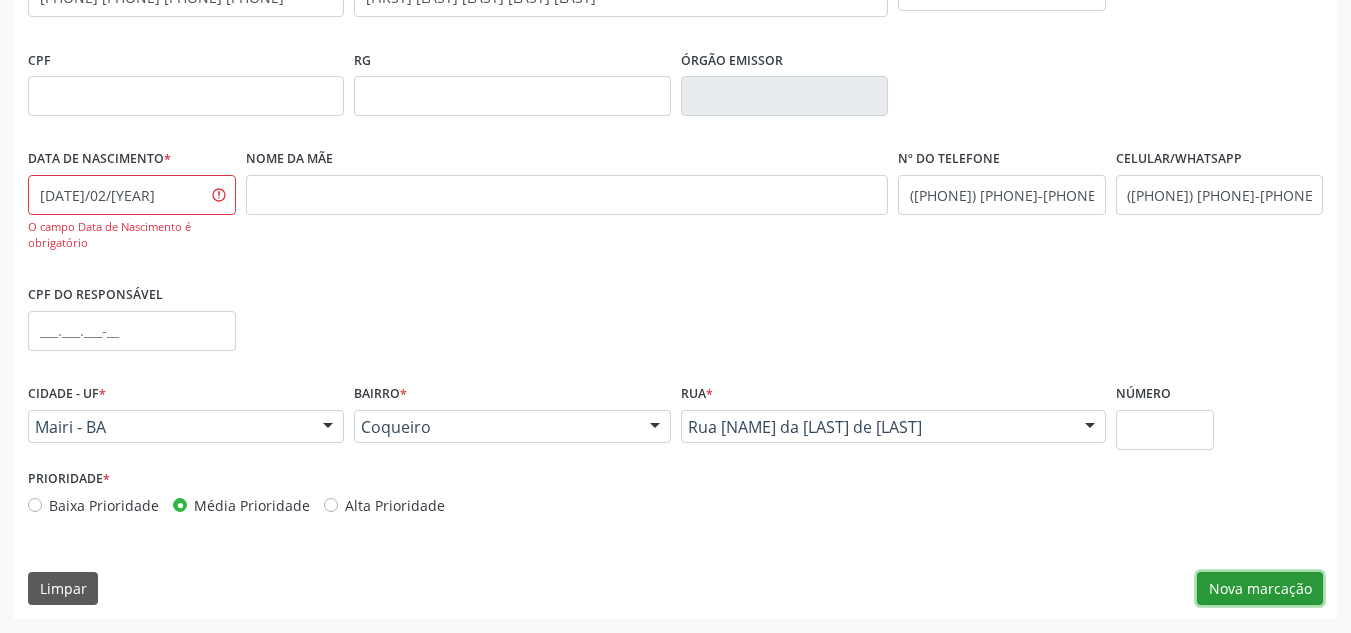 click on "Nova marcação" at bounding box center [1260, 589] 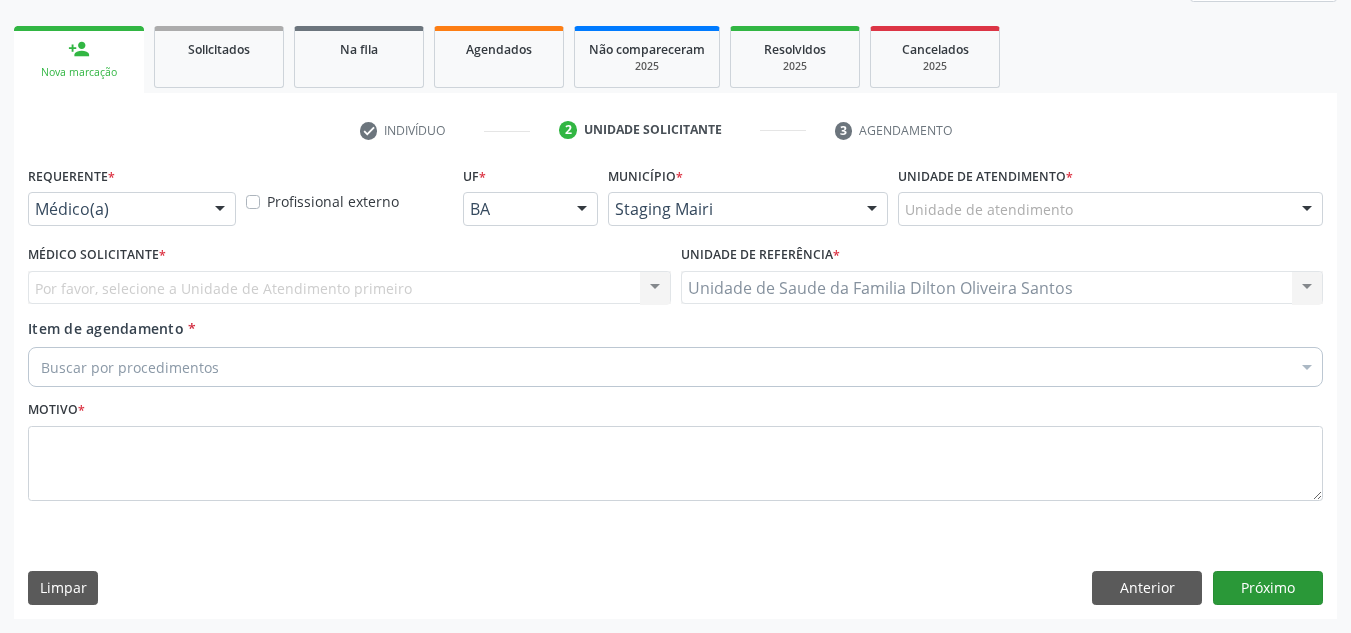 scroll, scrollTop: 301, scrollLeft: 0, axis: vertical 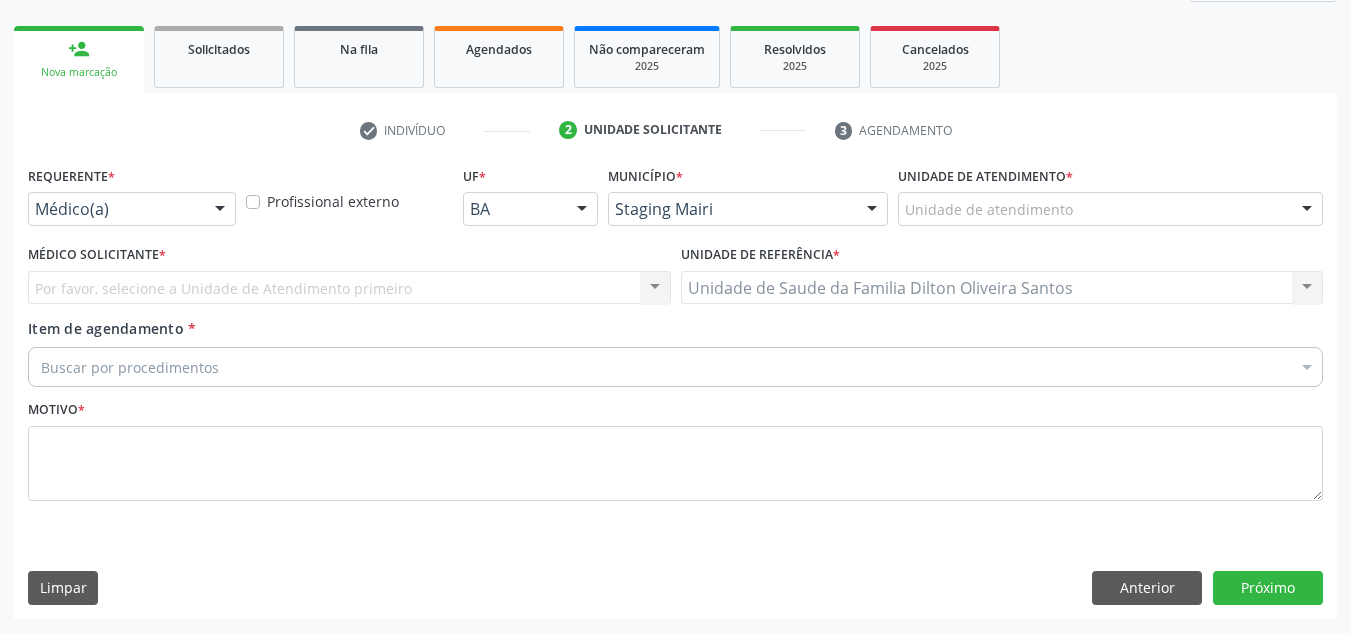 click on "Unidade de atendimento" at bounding box center [1110, 209] 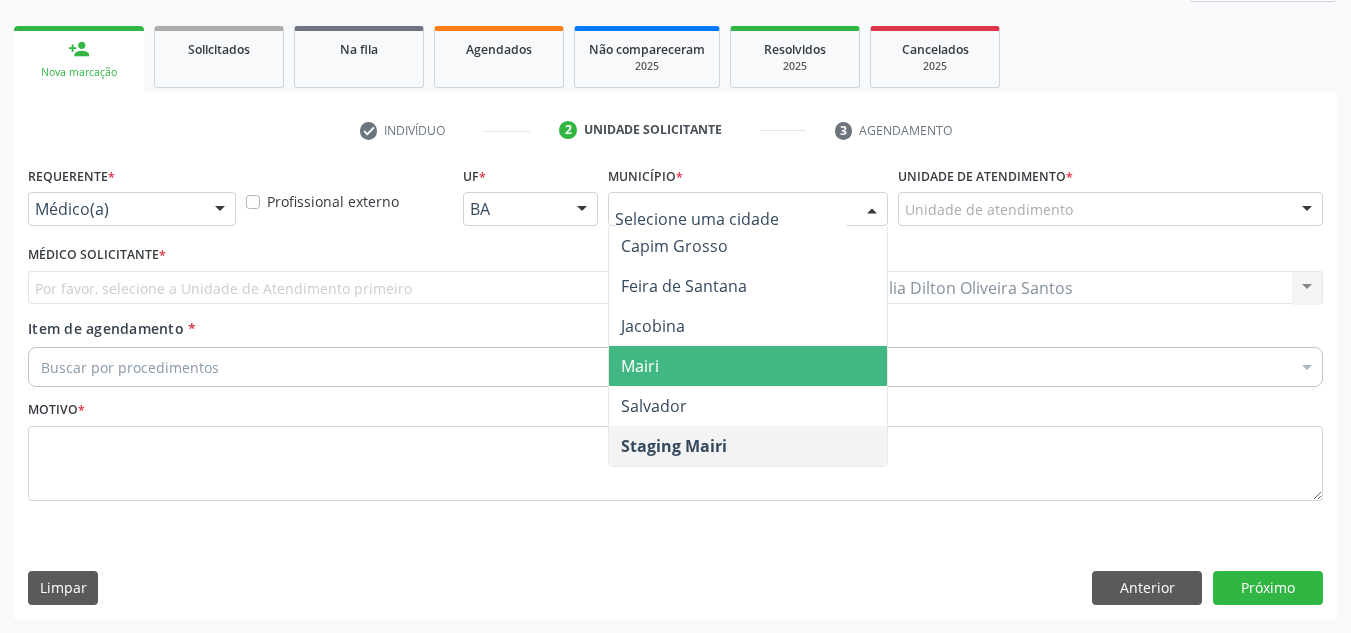 click on "Mairi" at bounding box center (640, 366) 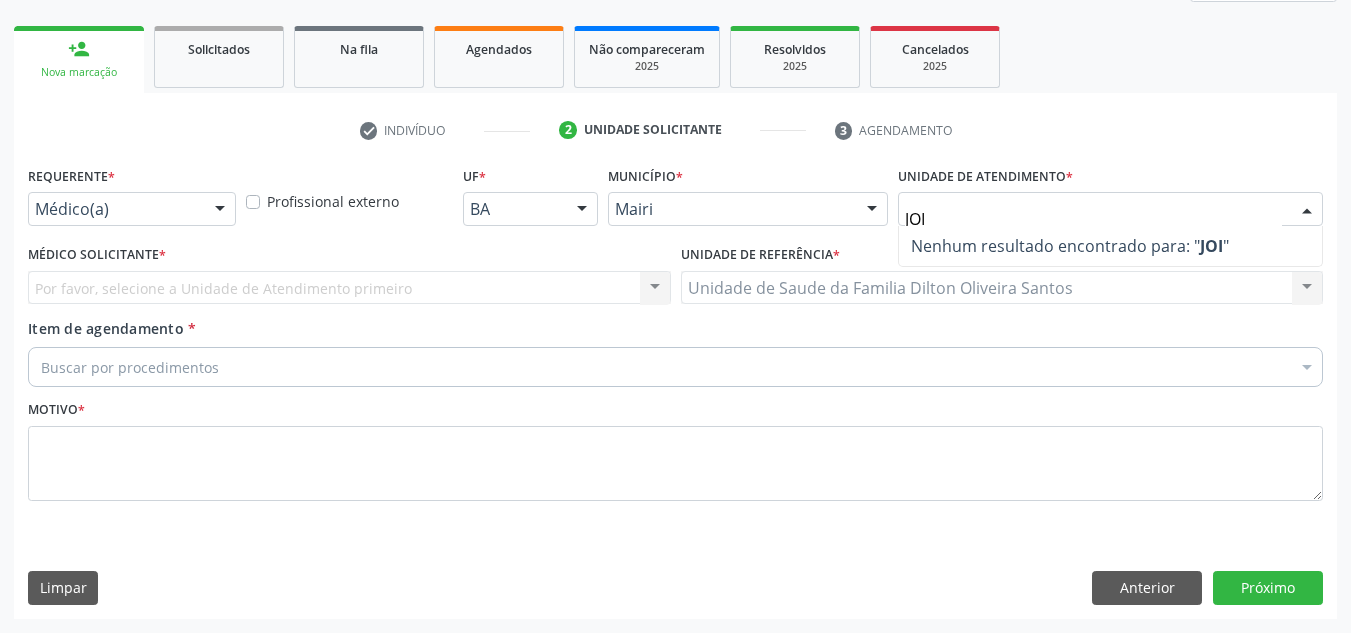type on "JO" 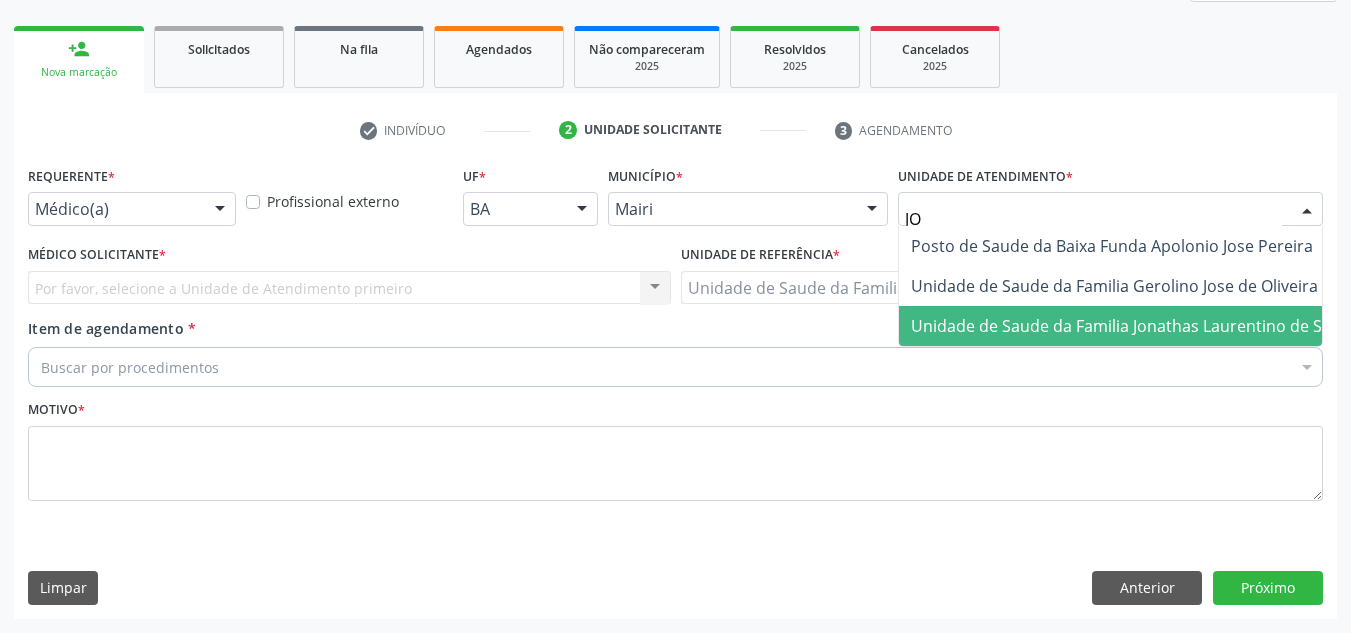 click on "Unidade de Saude da Familia Jonathas Laurentino de Santana" at bounding box center (1143, 326) 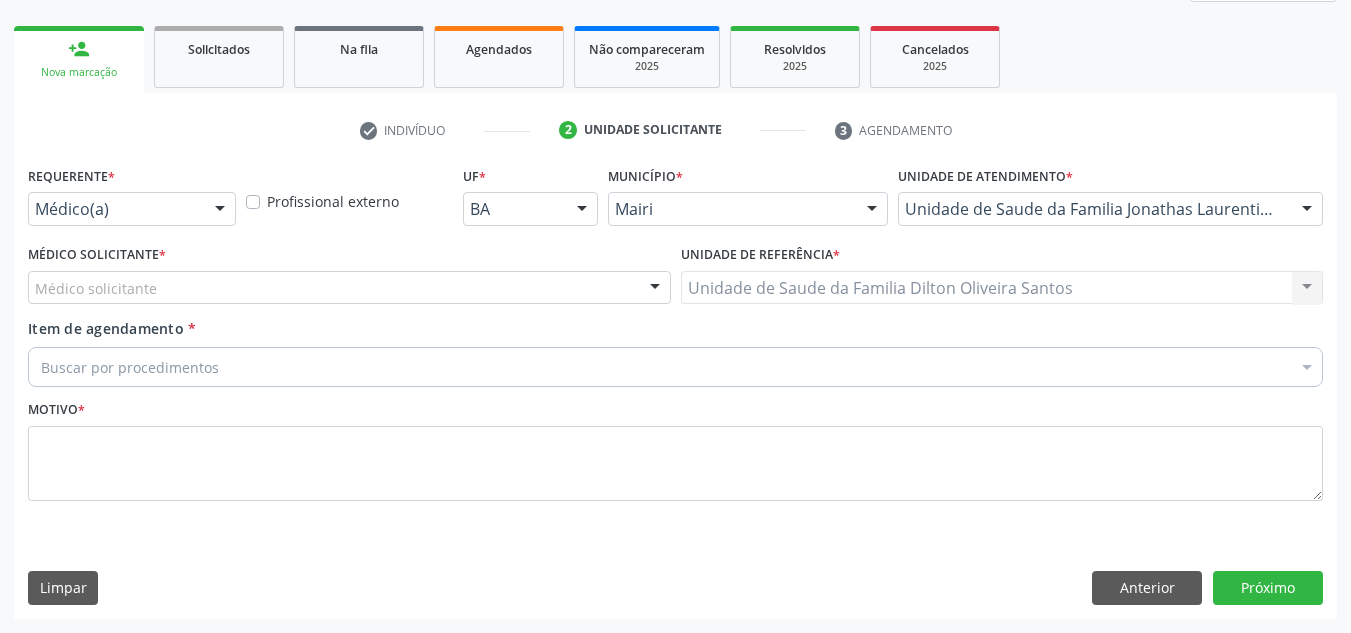 click on "Médico solicitante" at bounding box center [349, 288] 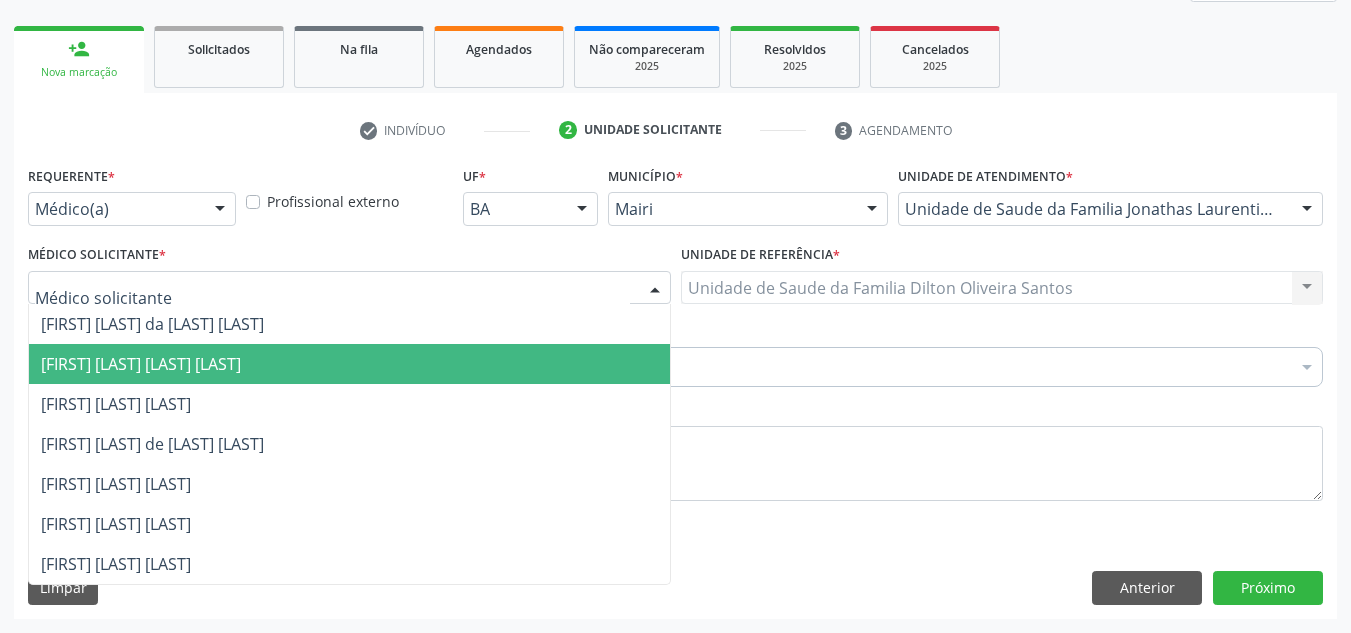 click on "[FIRST] [LAST] [LAST] [LAST]" at bounding box center [141, 364] 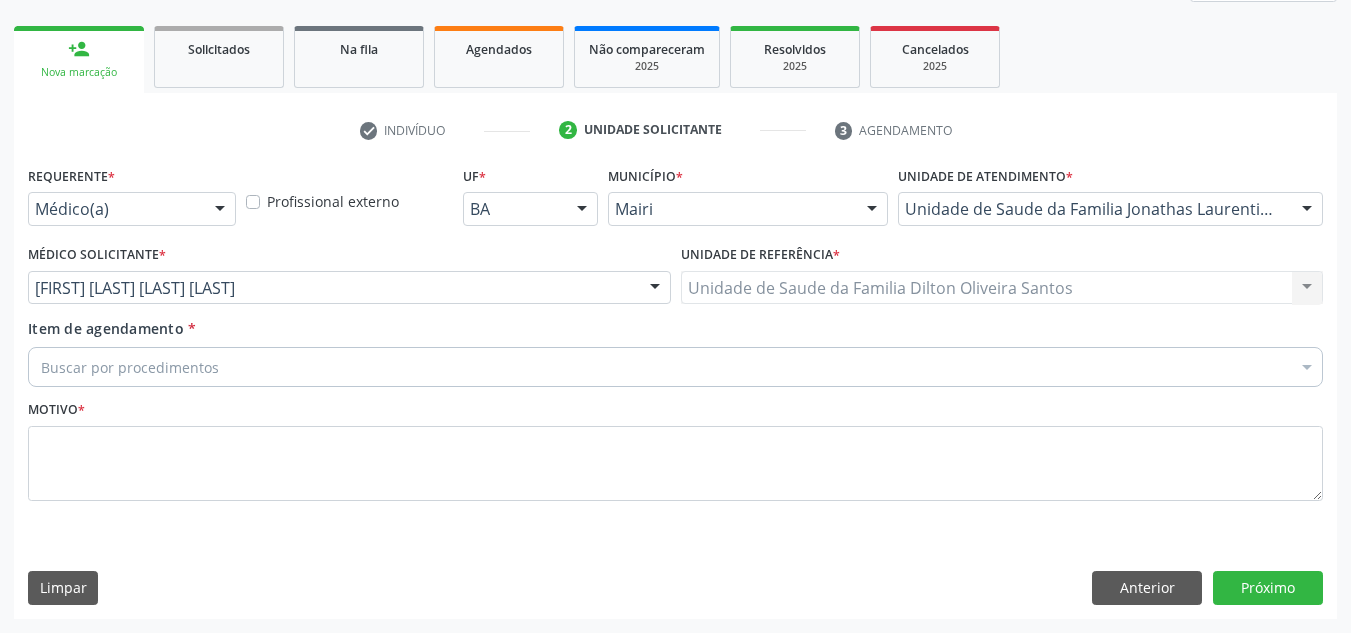 click on "Unidade de Saude da Familia [NAME] [LAST] [LAST] Unidade de Saude da Familia [NAME] [LAST] [LAST]
Nenhum resultado encontrado para: "   "
Não há nenhuma opção para ser exibida." at bounding box center [1002, 288] 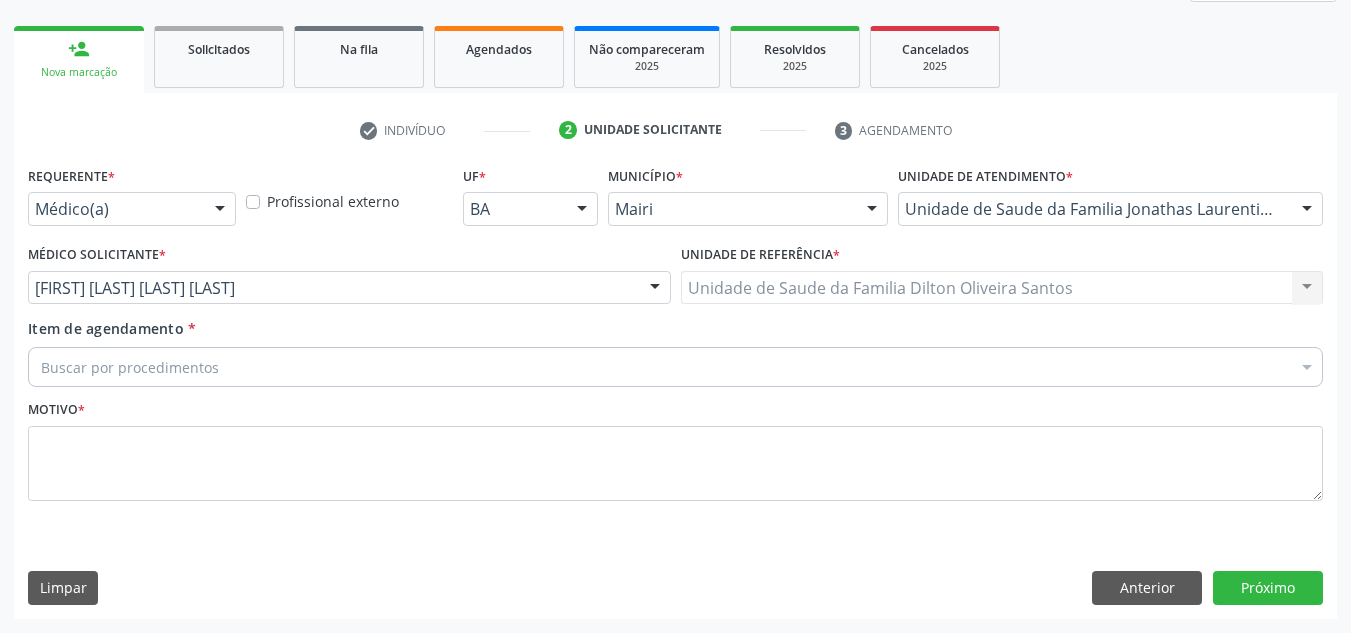 click on "Buscar por procedimentos" at bounding box center (675, 367) 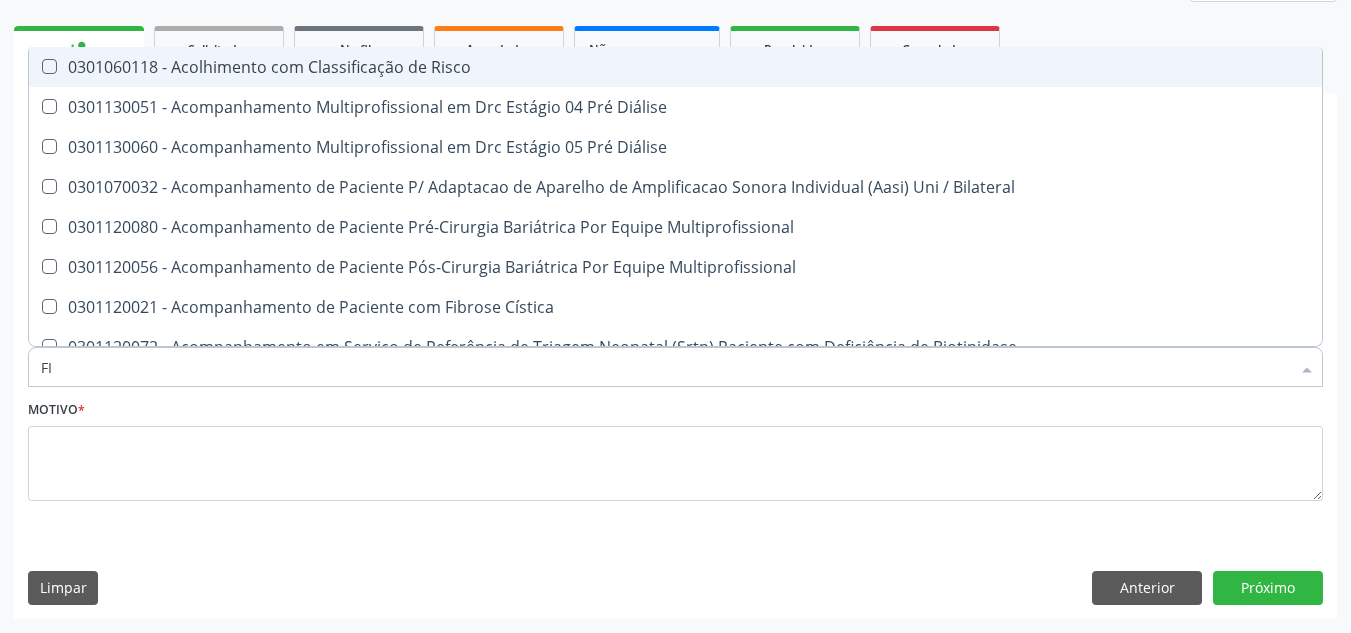 type on "F" 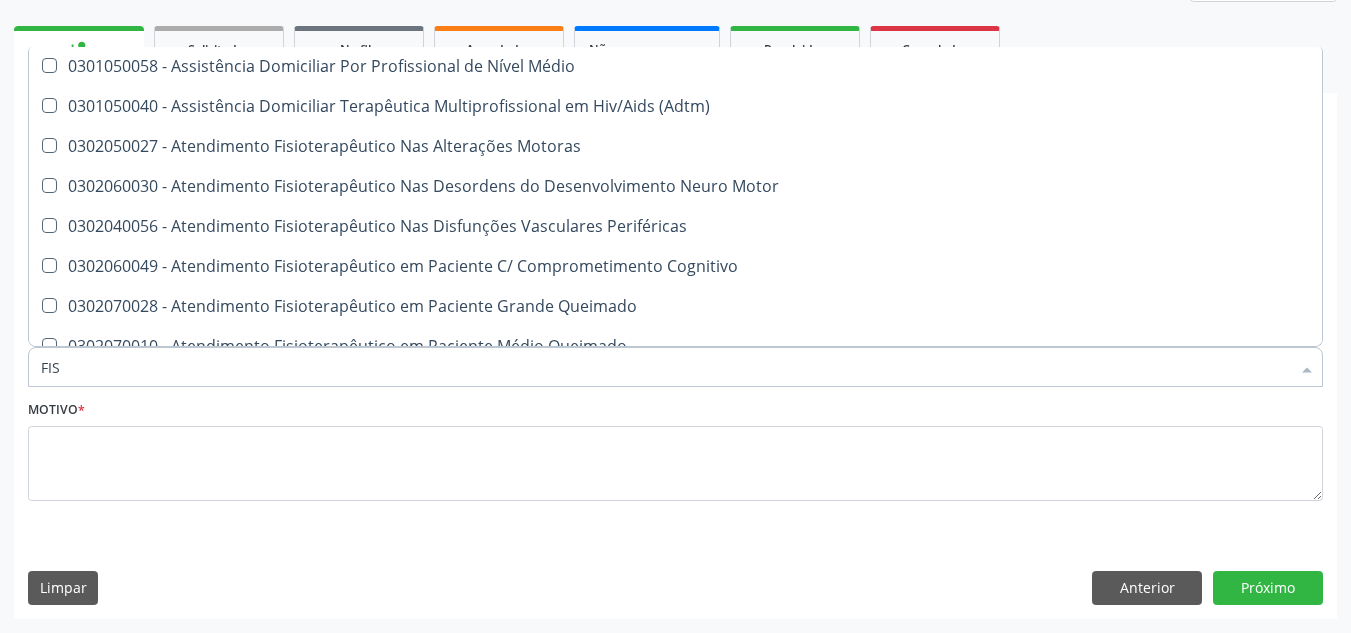 scroll, scrollTop: 400, scrollLeft: 0, axis: vertical 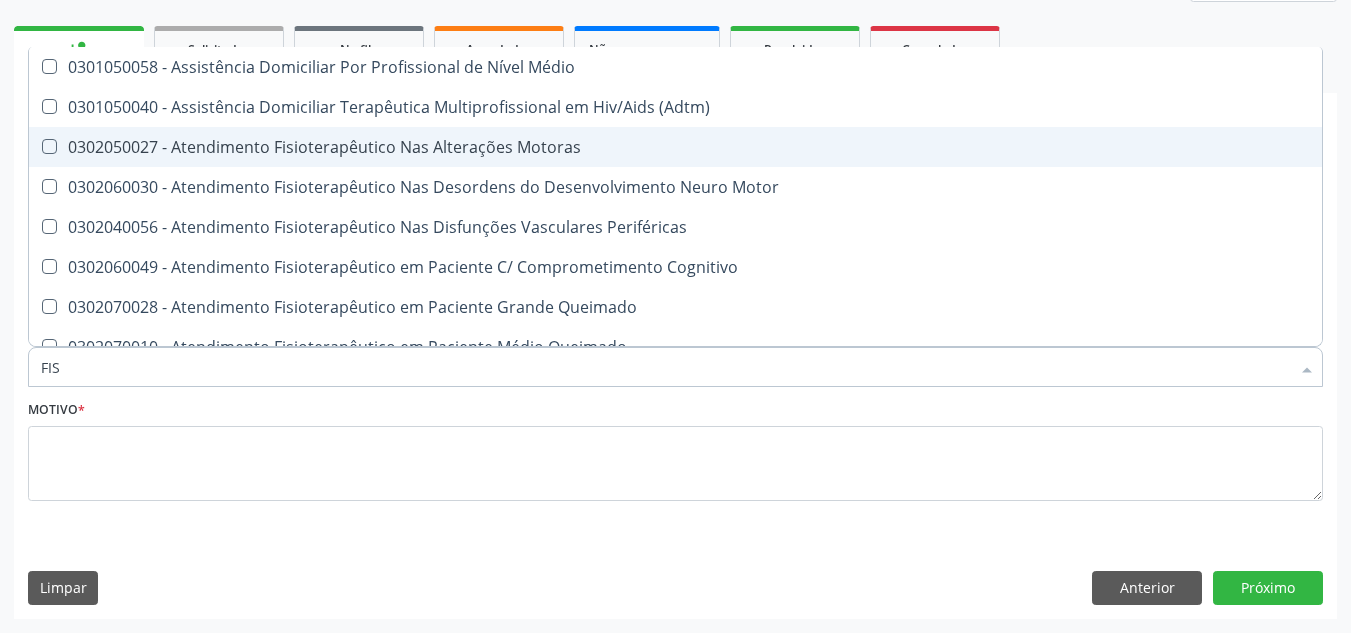 click on "0302050027 - Atendimento Fisioterapêutico Nas Alterações Motoras" at bounding box center [756, 147] 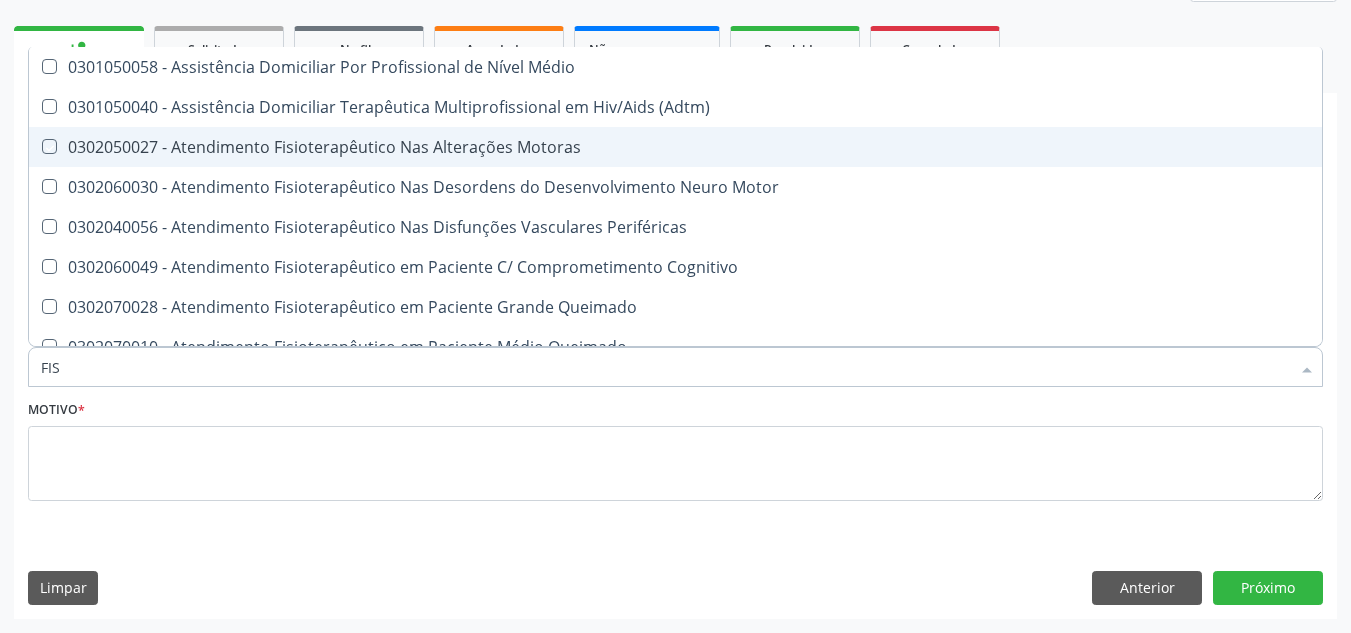 checkbox on "true" 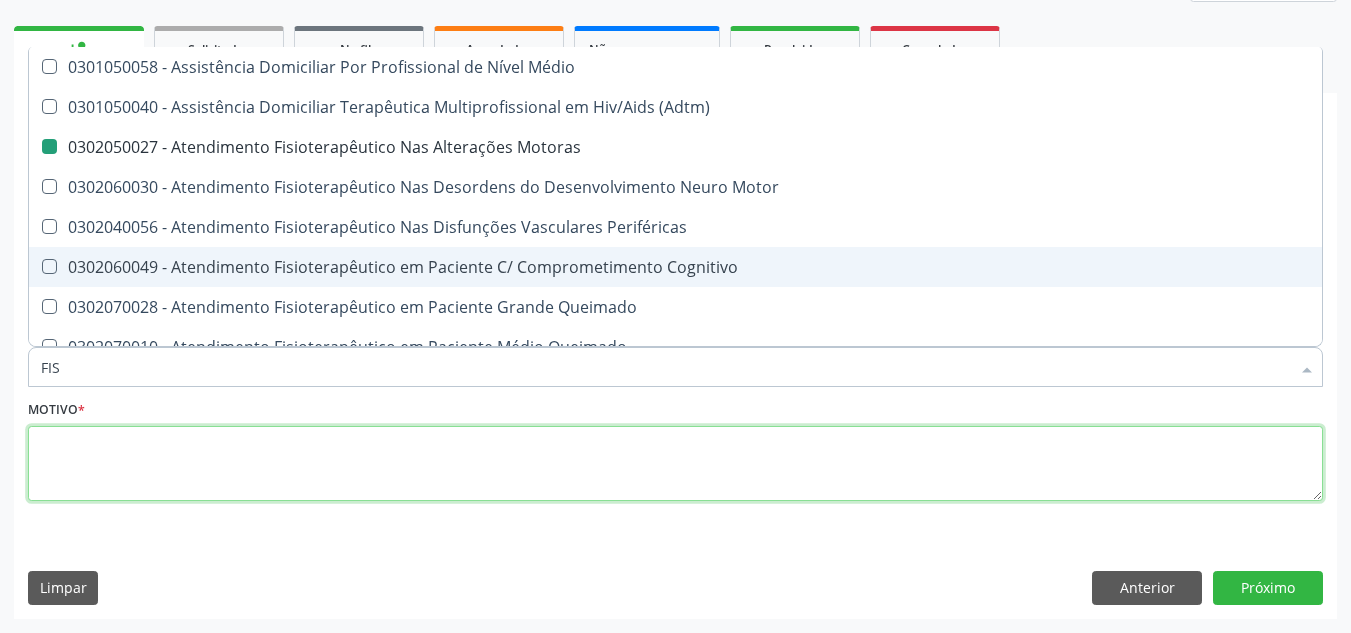 click at bounding box center [675, 464] 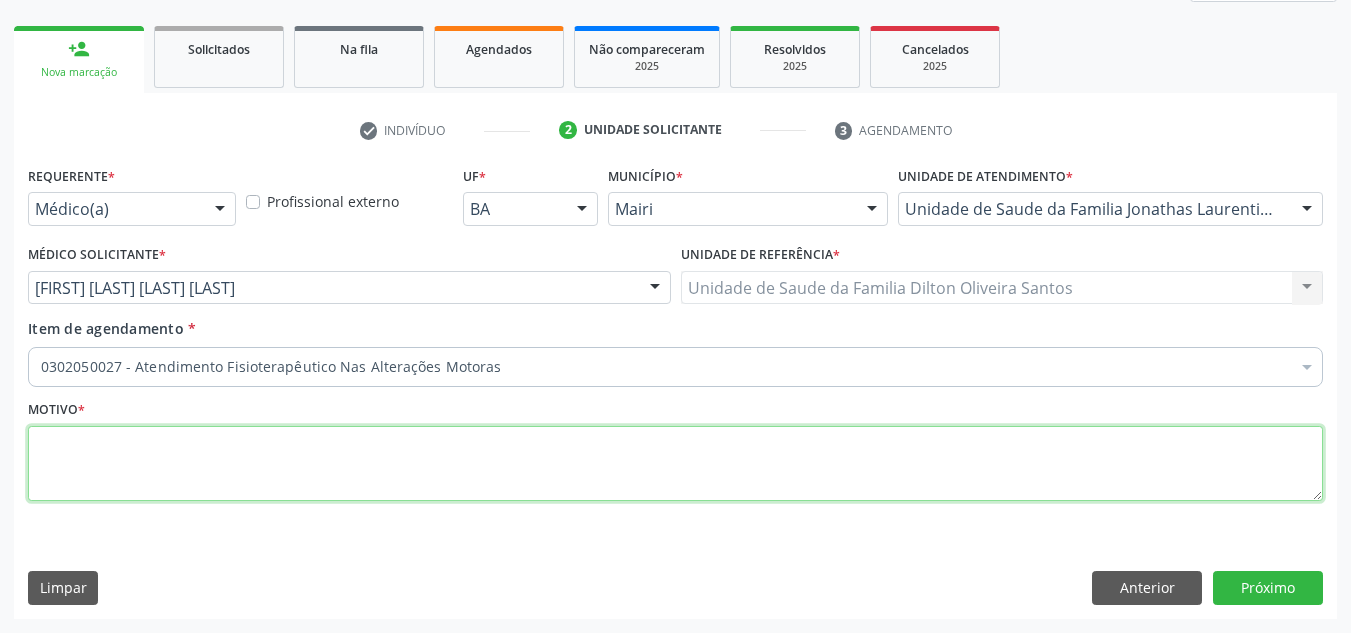 scroll, scrollTop: 0, scrollLeft: 0, axis: both 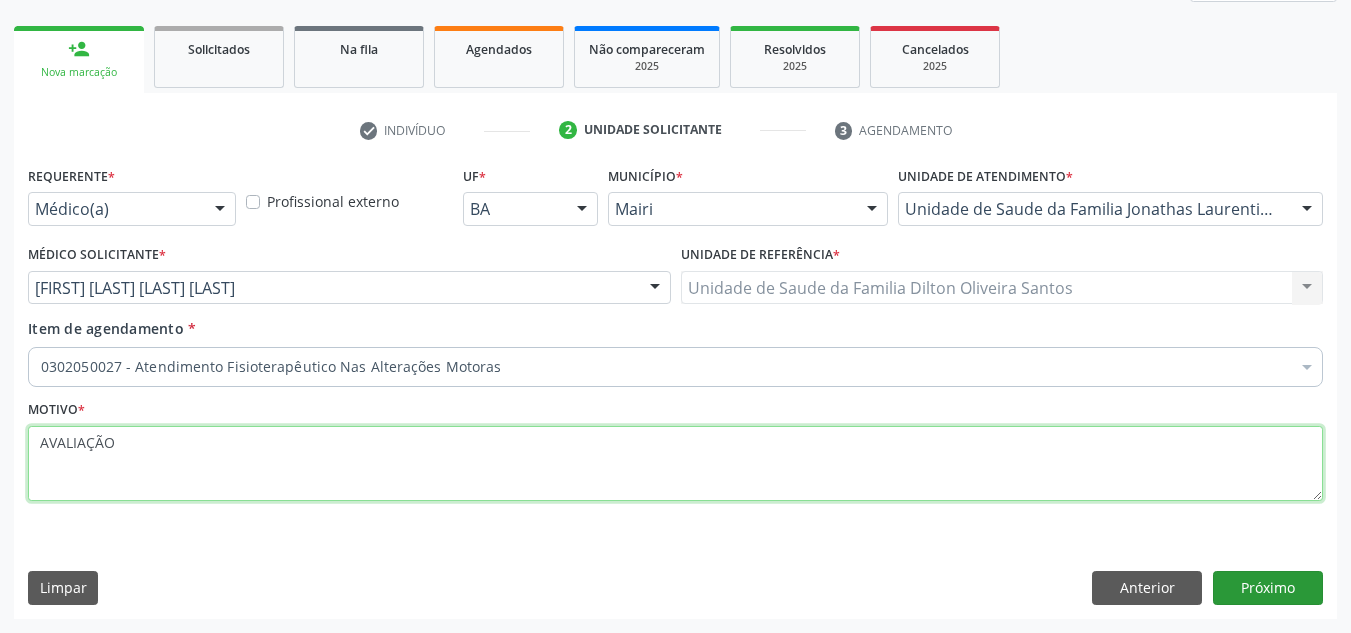 type on "AVALIAÇÃO" 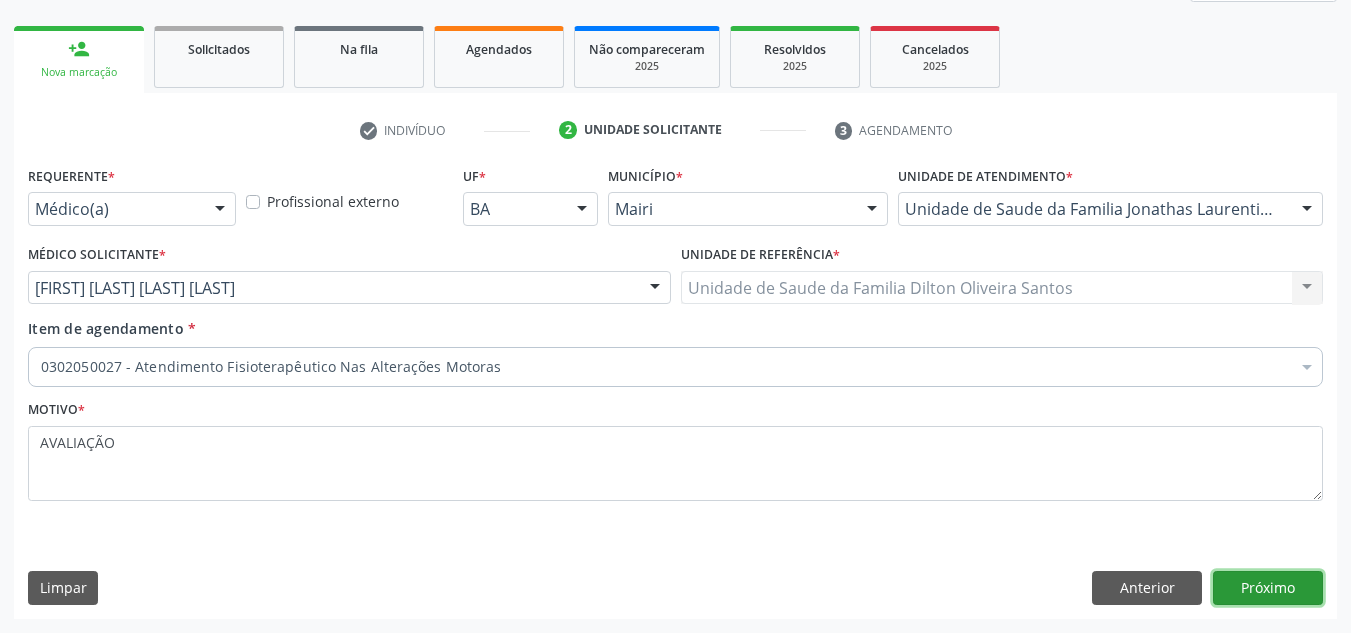 click on "Próximo" at bounding box center (1268, 588) 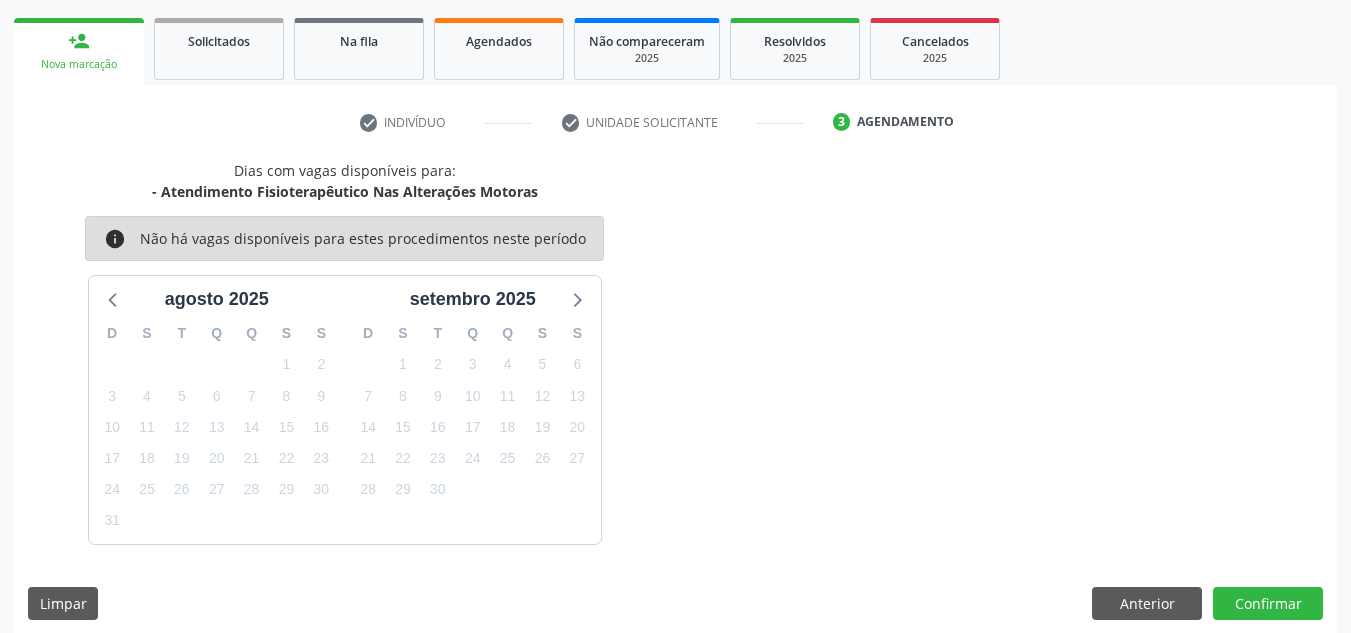 scroll, scrollTop: 324, scrollLeft: 0, axis: vertical 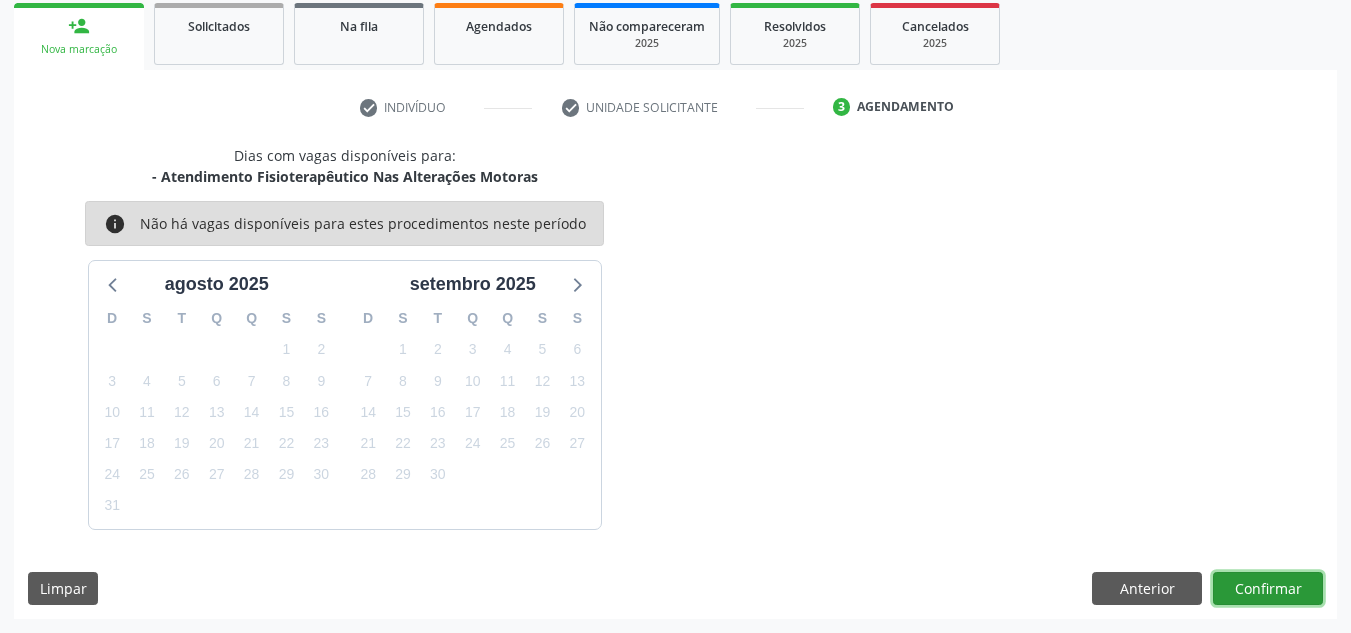 click on "Confirmar" at bounding box center [1268, 589] 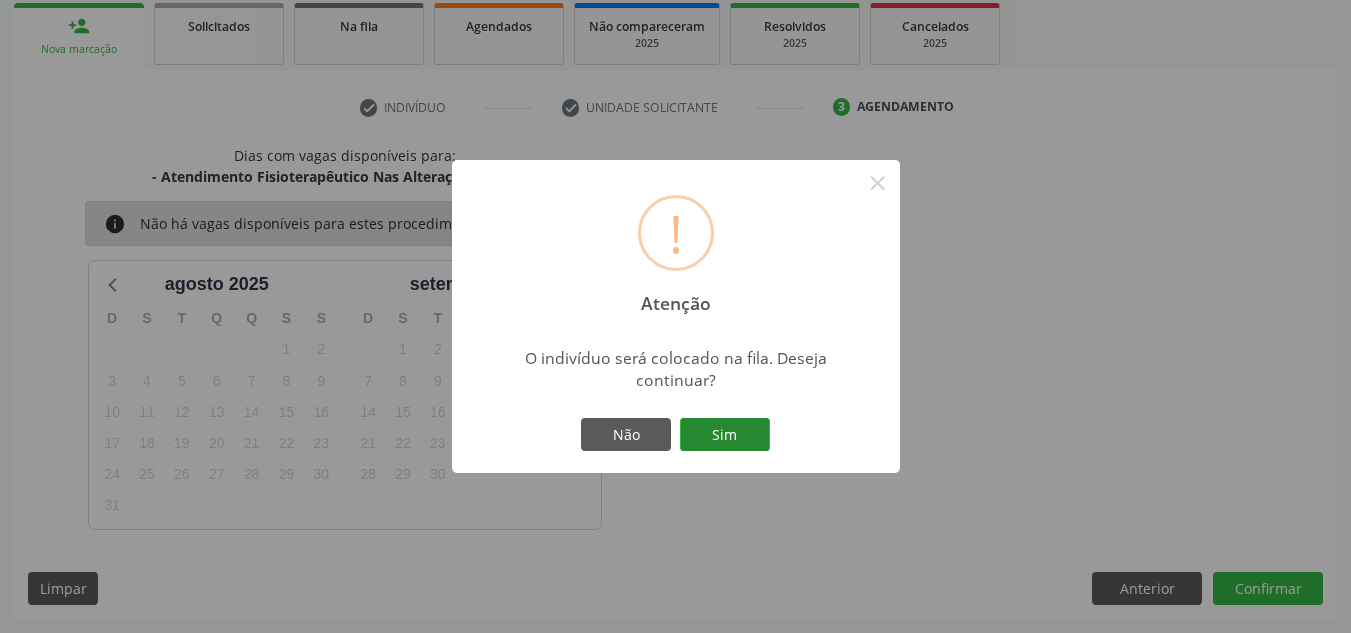 click on "Sim" at bounding box center [725, 435] 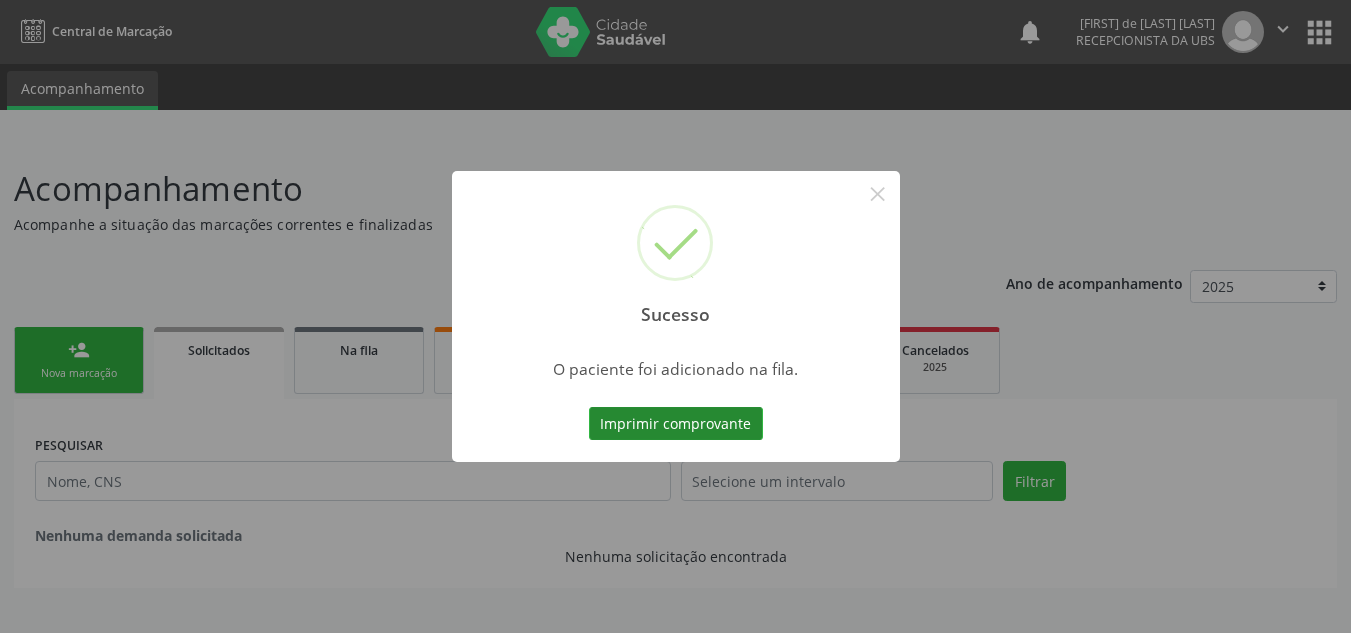 scroll, scrollTop: 0, scrollLeft: 0, axis: both 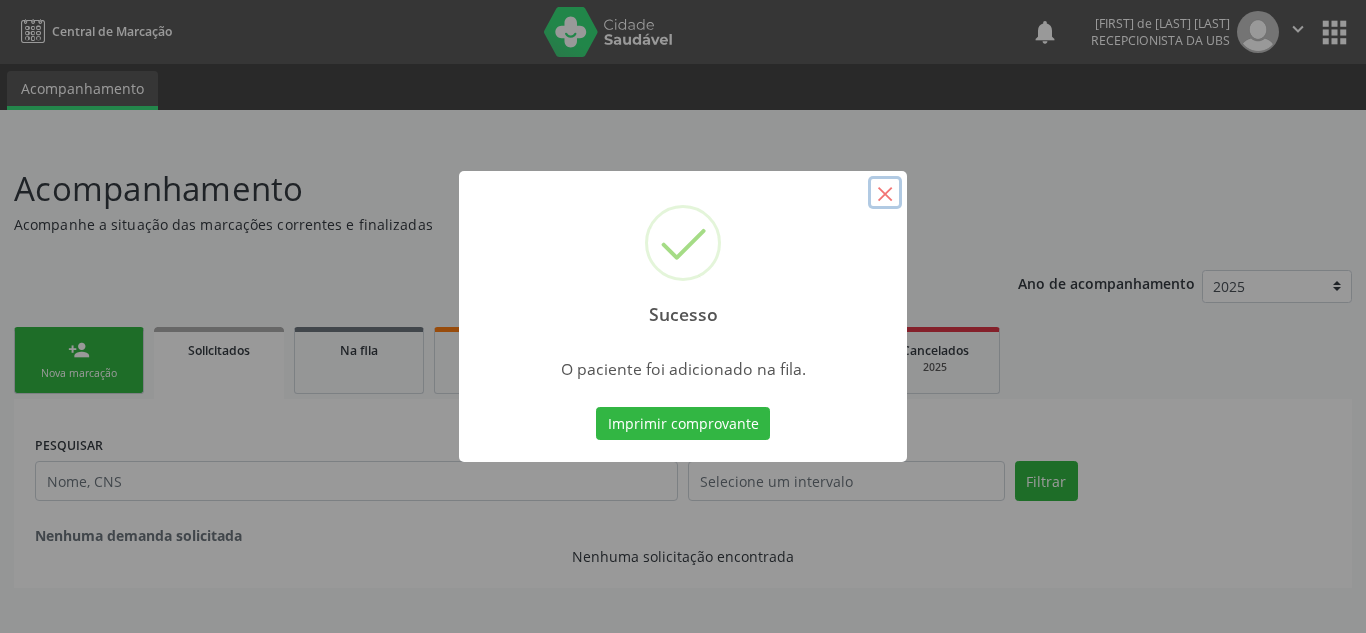 click on "×" at bounding box center [885, 193] 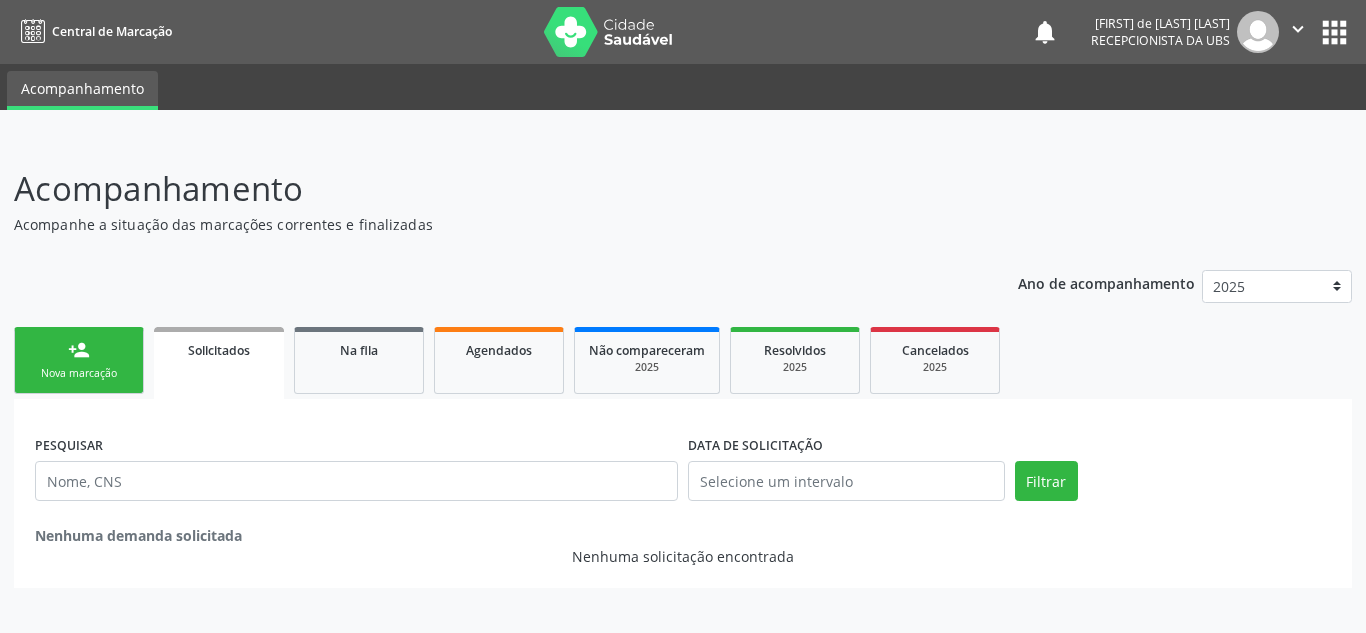 click on "Nova marcação" at bounding box center (79, 373) 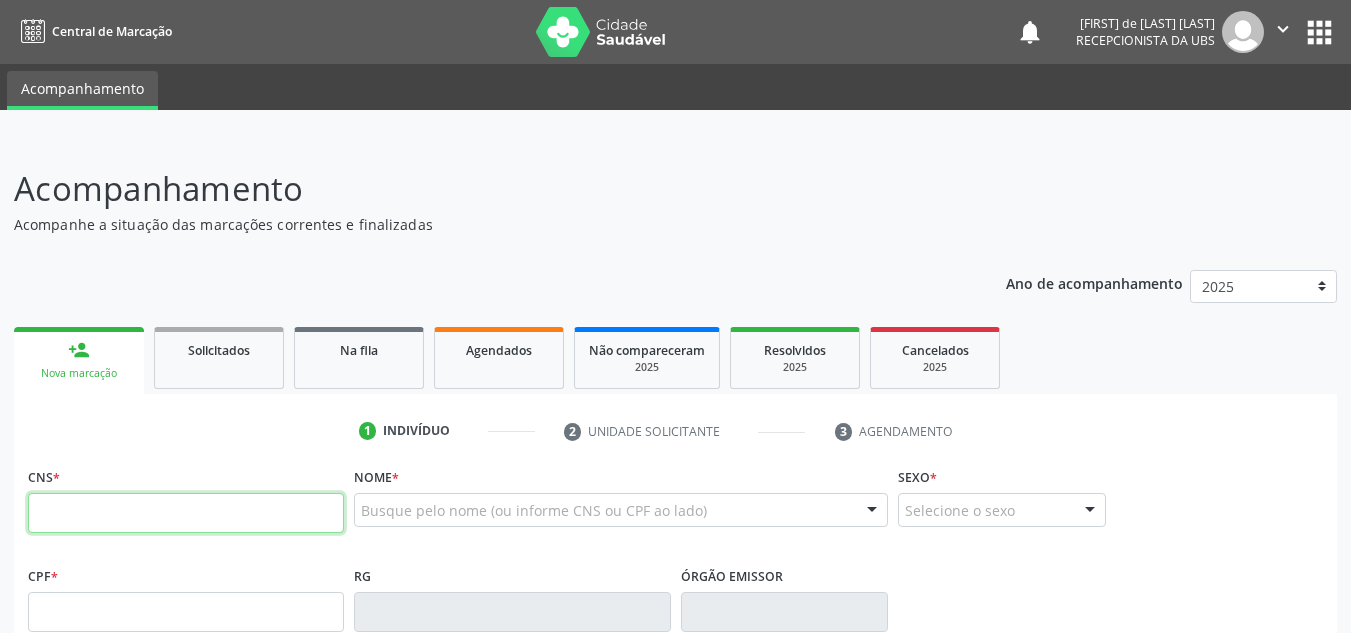 click at bounding box center [186, 513] 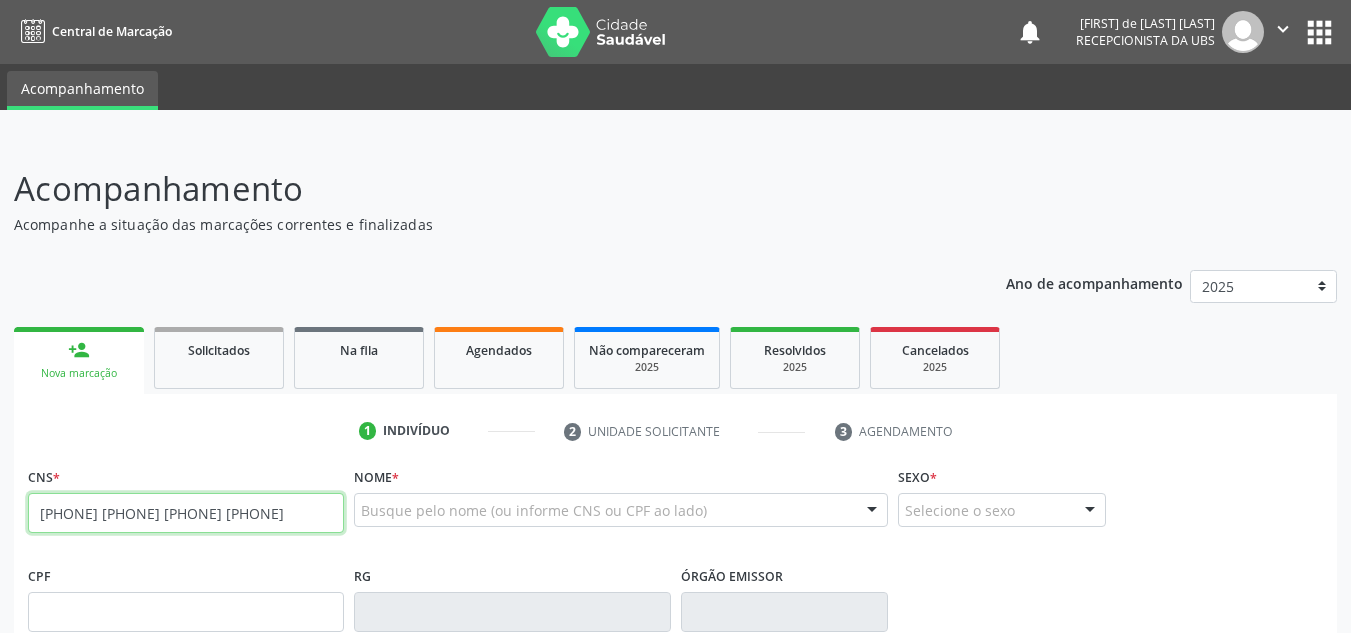 type on "[PHONE] [PHONE] [PHONE] [PHONE]" 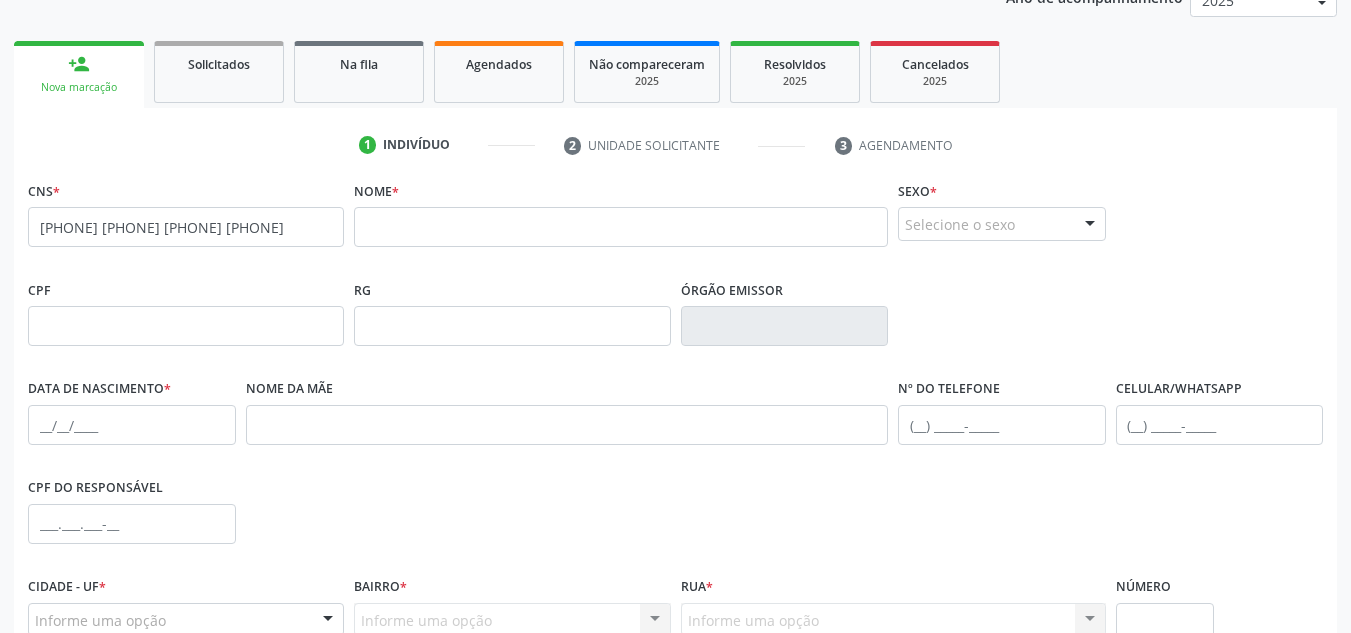 scroll, scrollTop: 300, scrollLeft: 0, axis: vertical 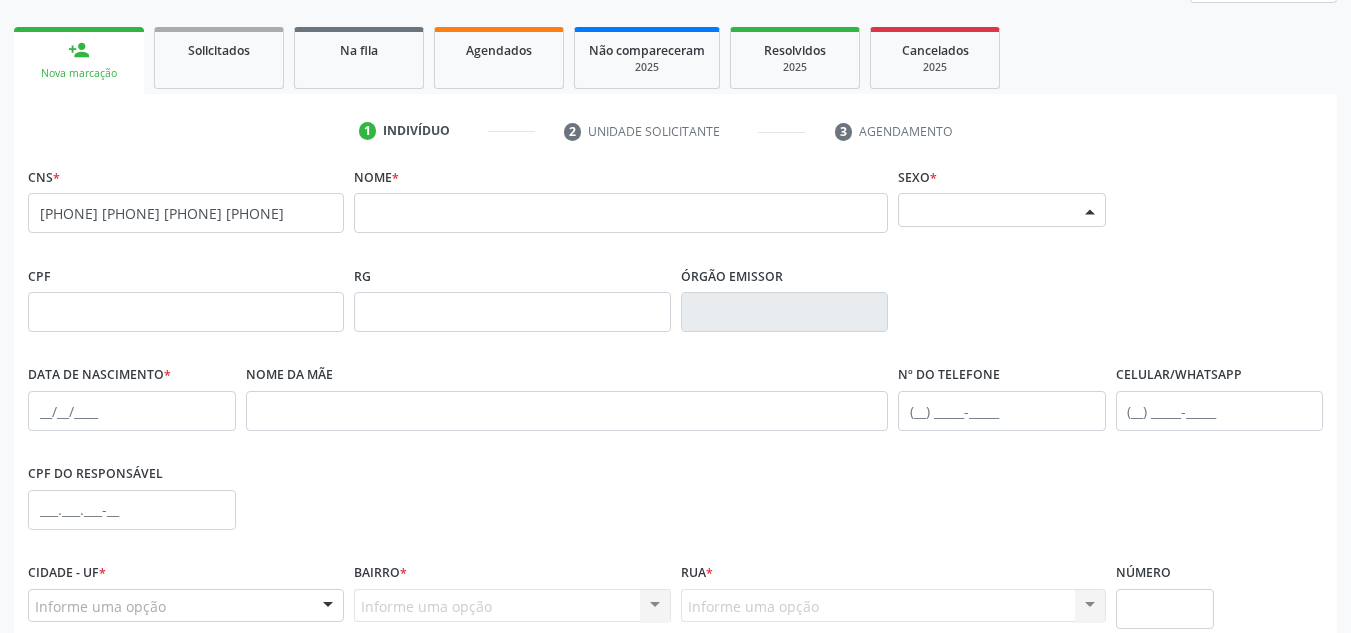 click at bounding box center (1090, 211) 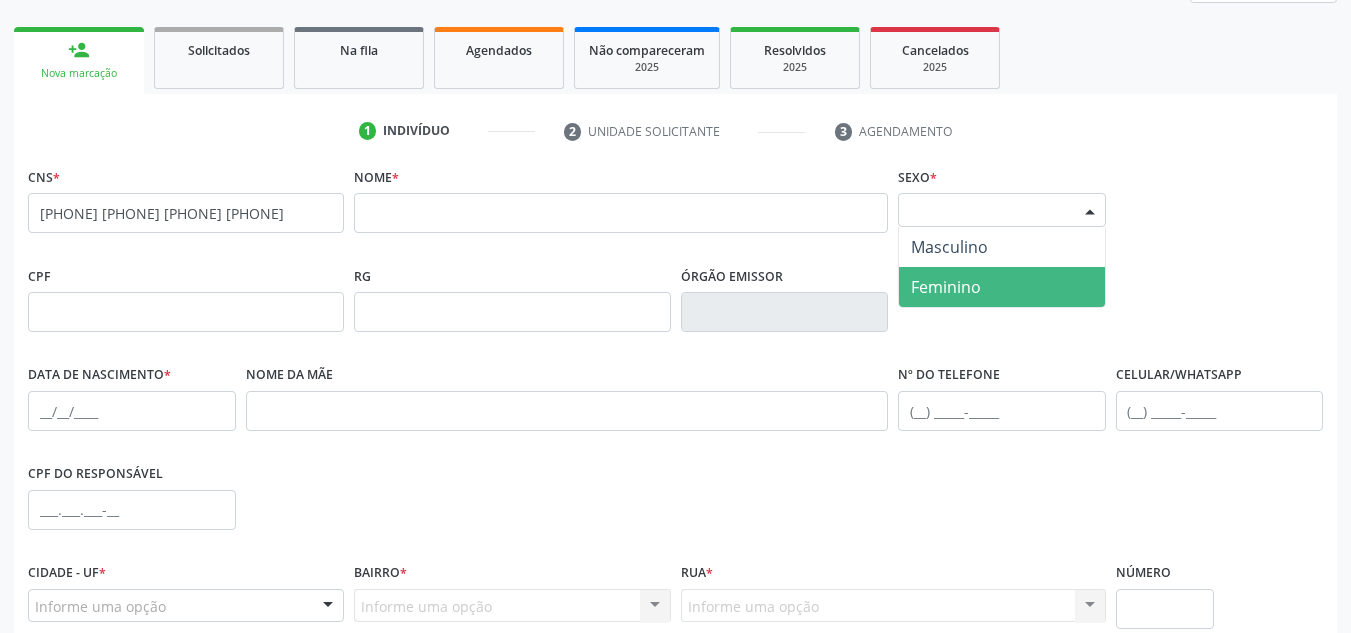 click on "Feminino" at bounding box center (1002, 287) 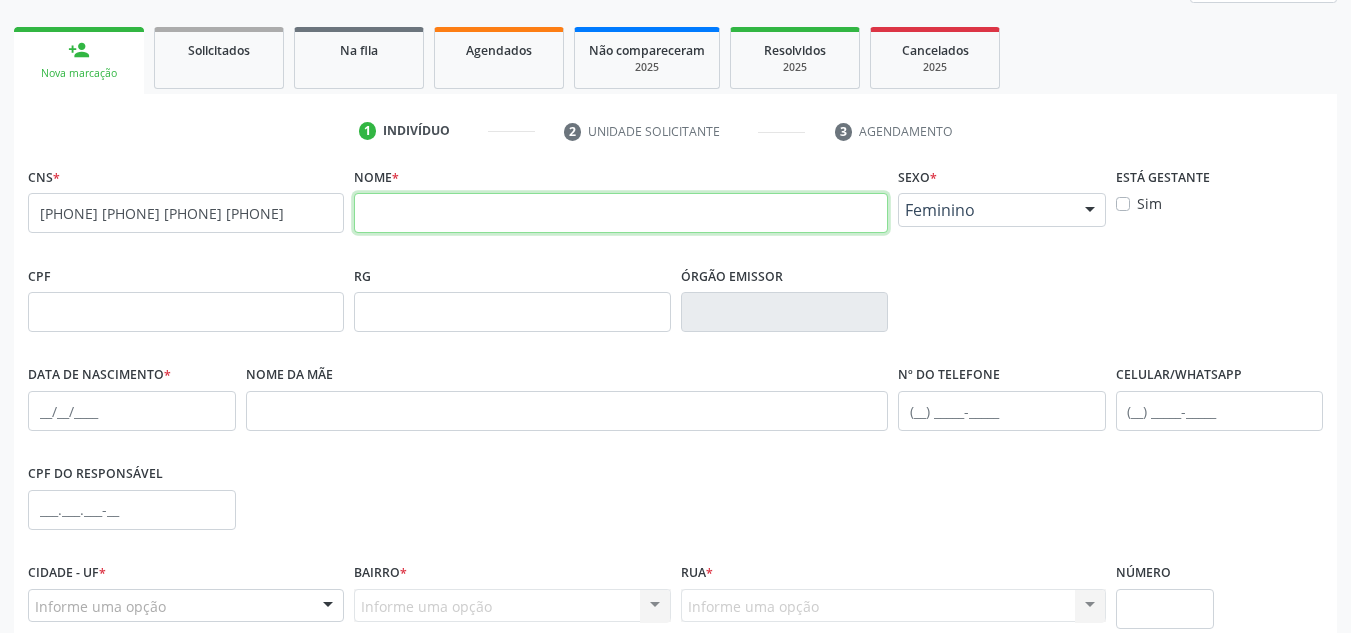 click at bounding box center (621, 213) 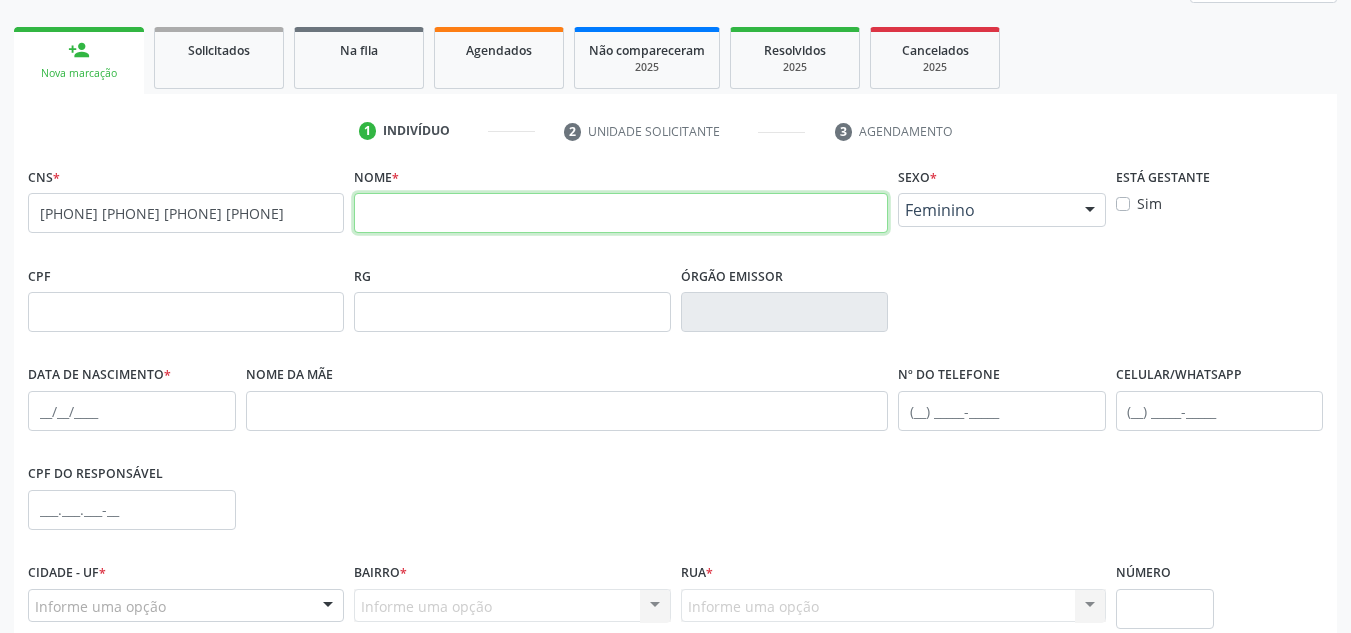 click at bounding box center (621, 213) 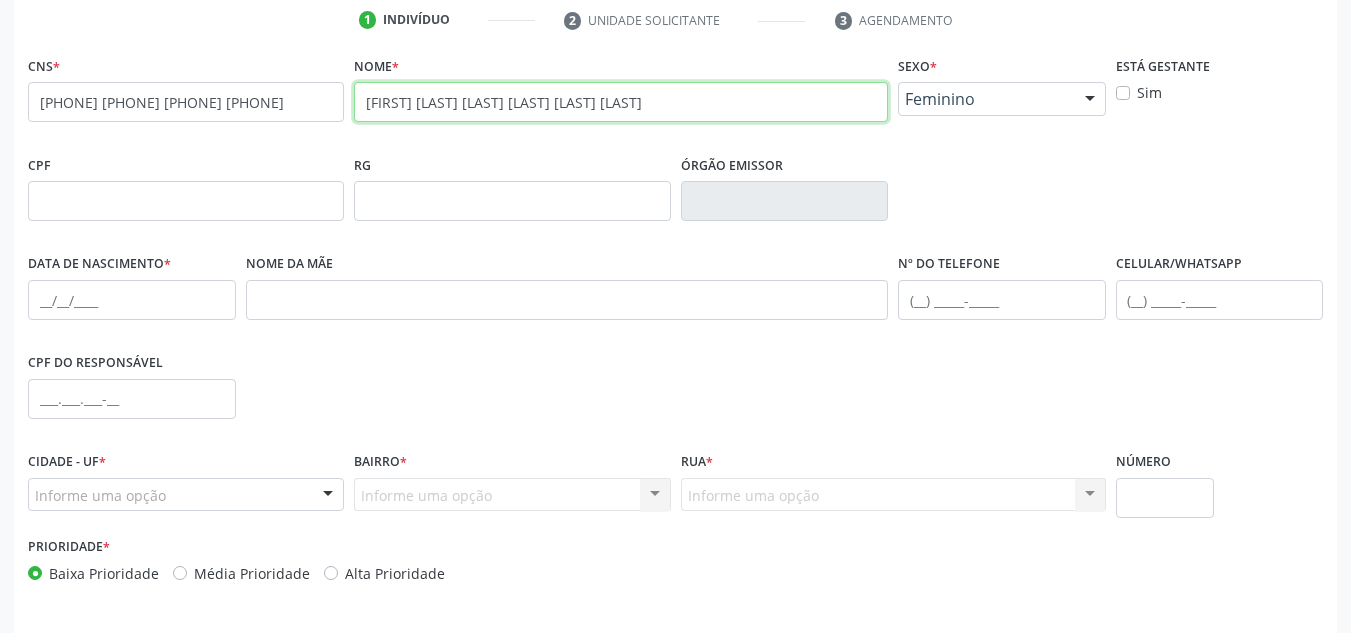 scroll, scrollTop: 479, scrollLeft: 0, axis: vertical 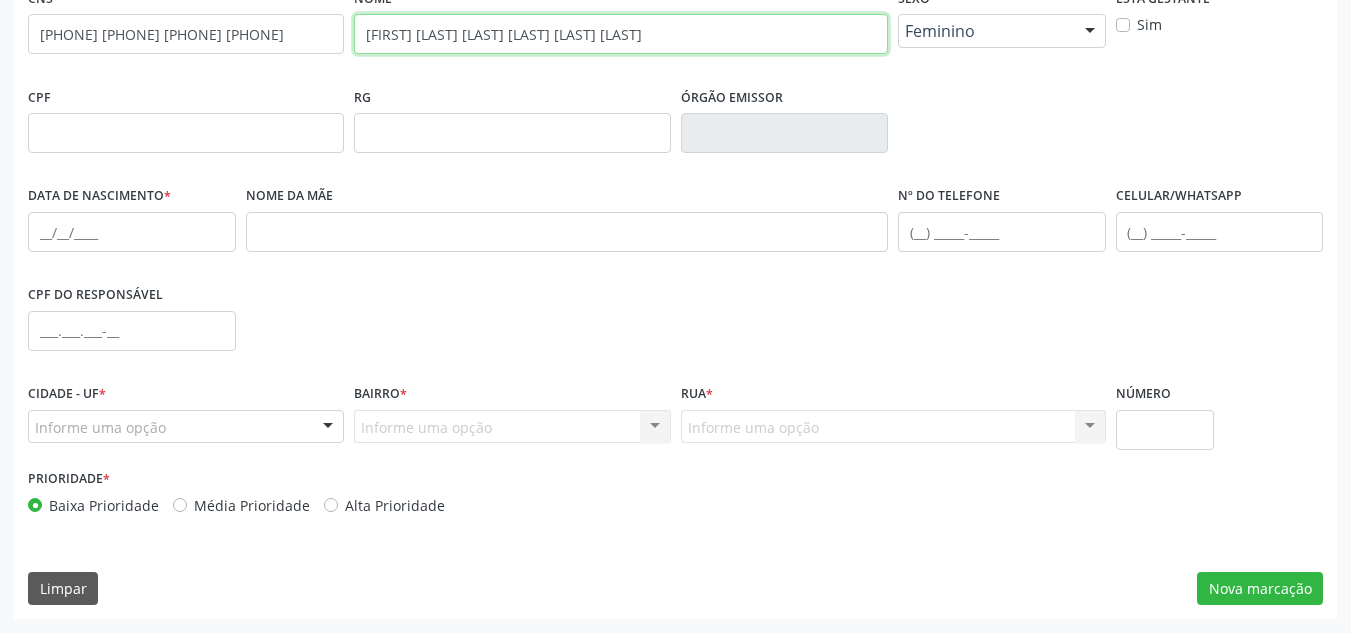 type on "[FIRST] [LAST] [LAST] [LAST] [LAST] [LAST]" 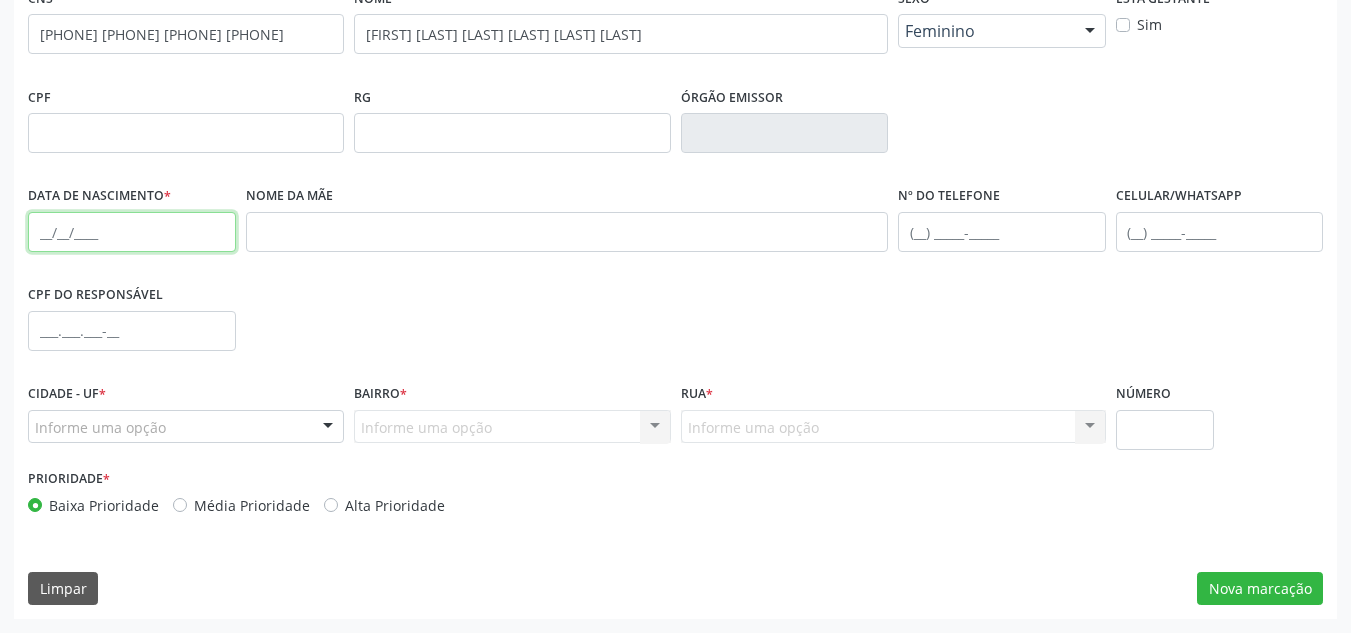click at bounding box center (132, 232) 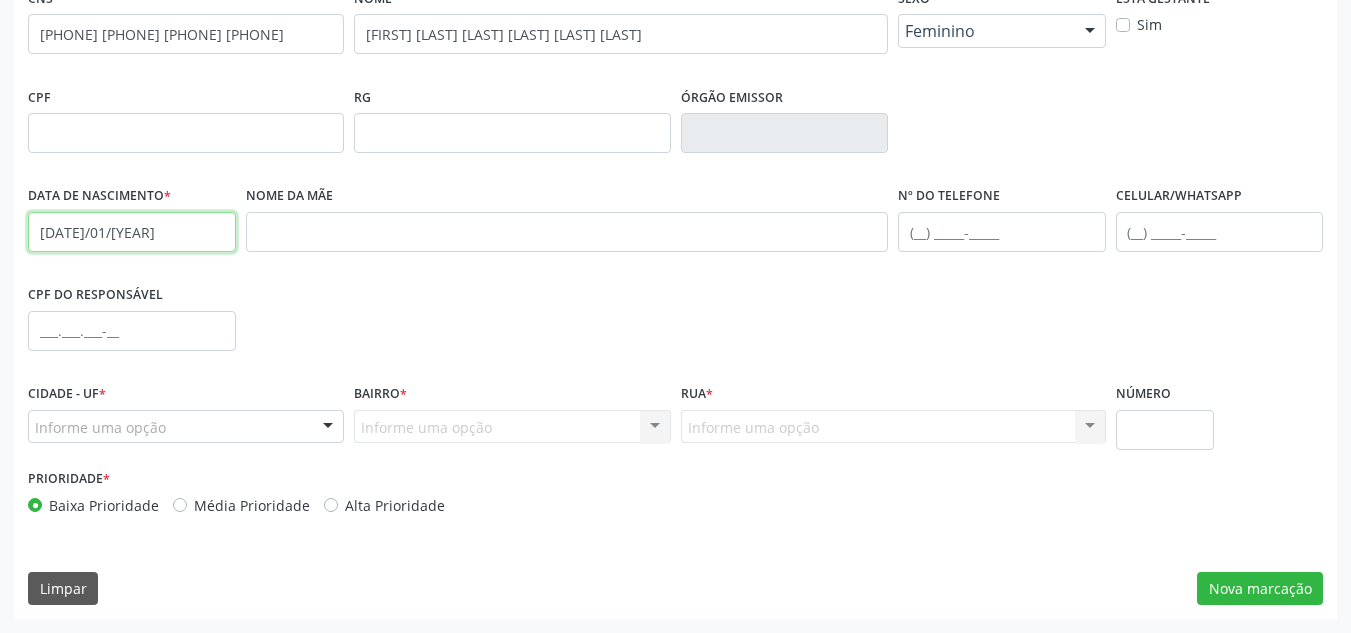 type on "[DATE]/01/[YEAR]" 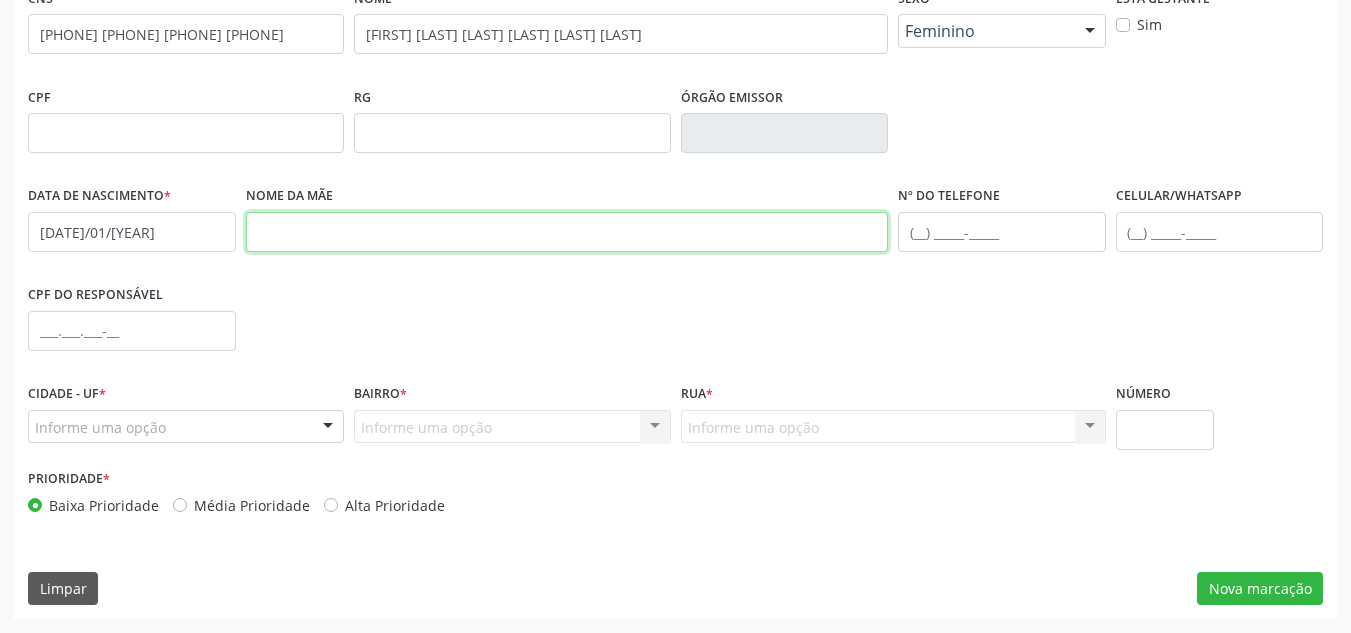click at bounding box center [567, 232] 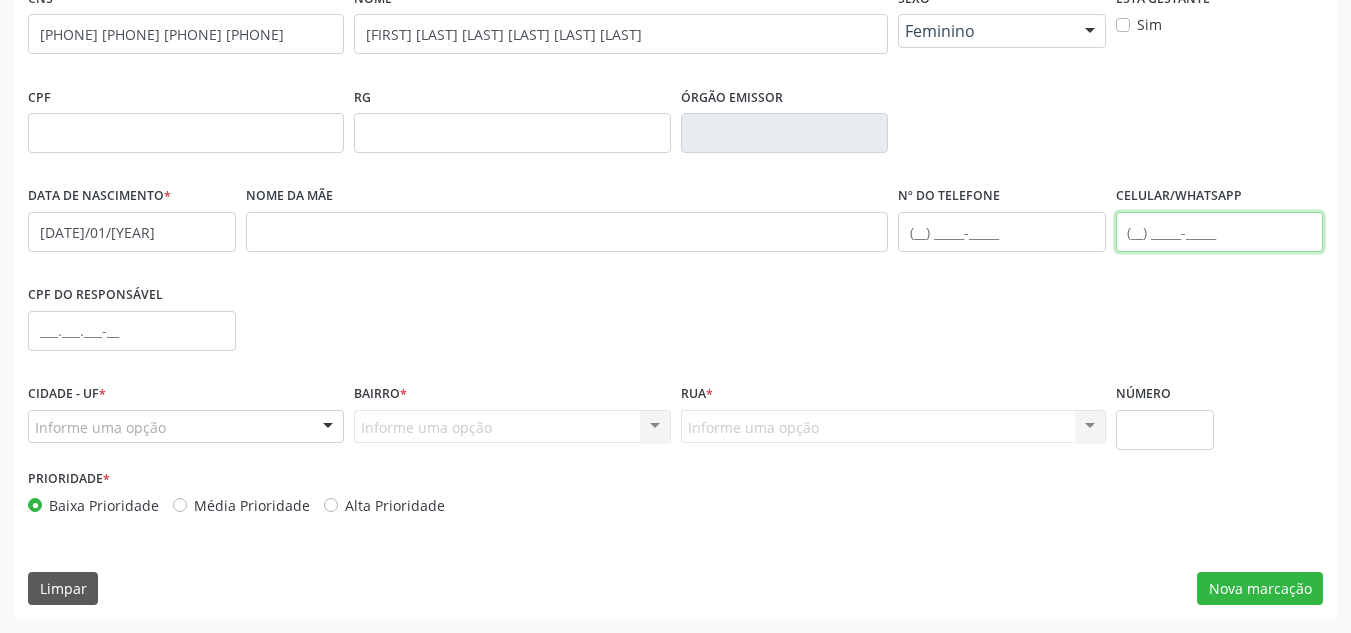 click at bounding box center (1220, 232) 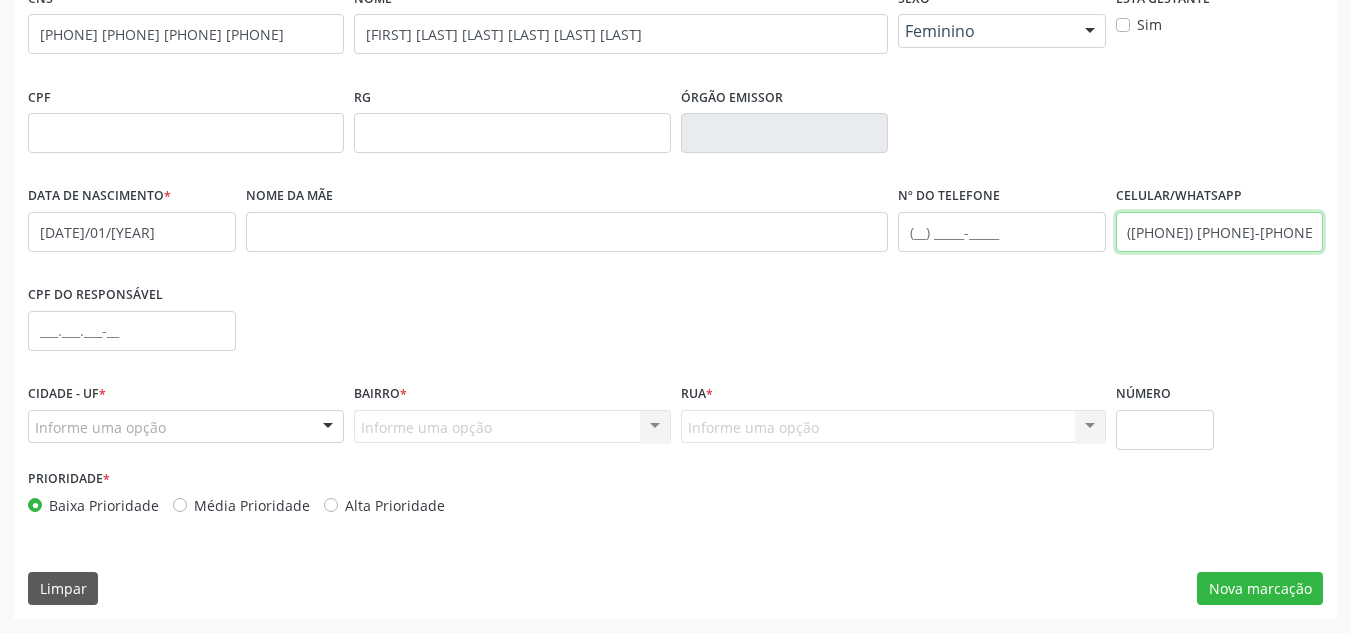 type on "([PHONE]) [PHONE]-[PHONE]" 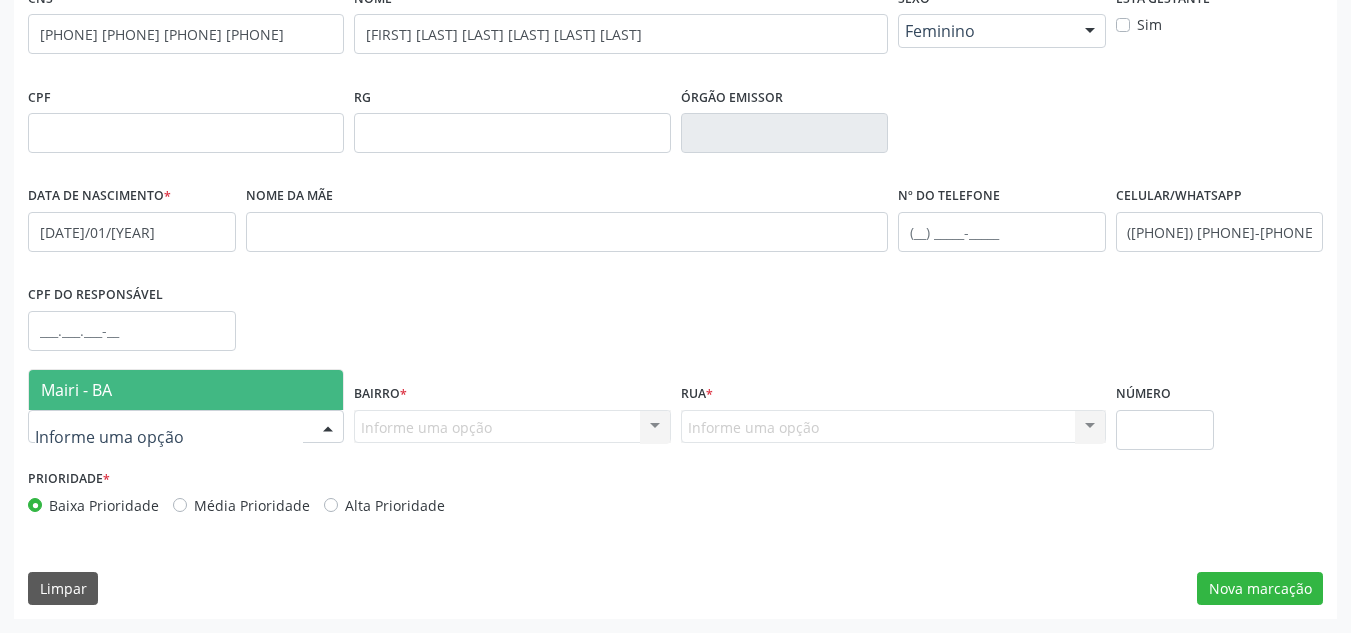 drag, startPoint x: 152, startPoint y: 389, endPoint x: 275, endPoint y: 389, distance: 123 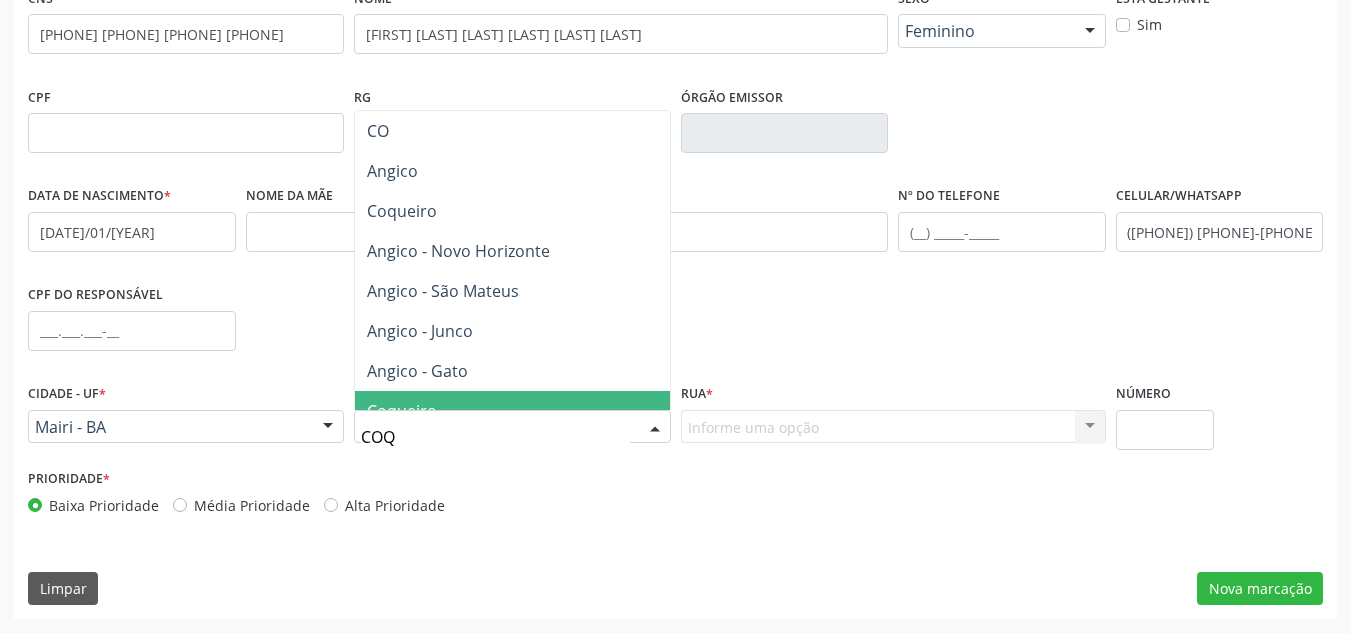 type on "COQU" 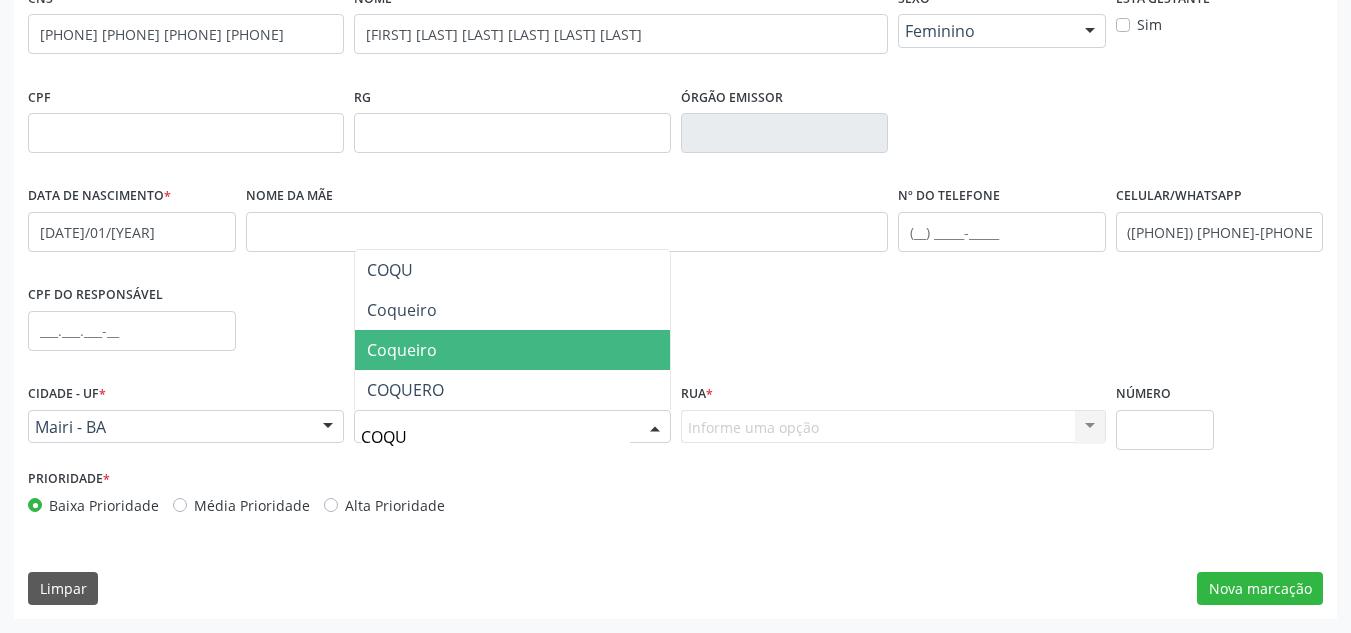 click on "Coqueiro" at bounding box center (402, 350) 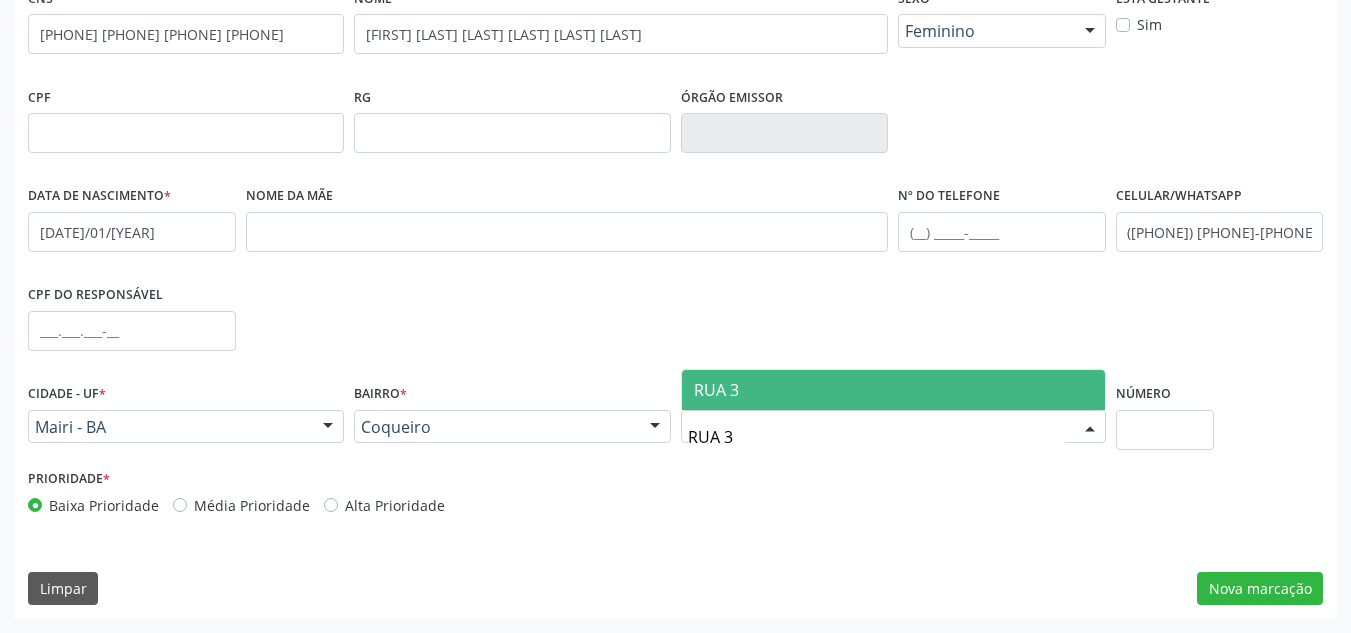type on "RUA 3" 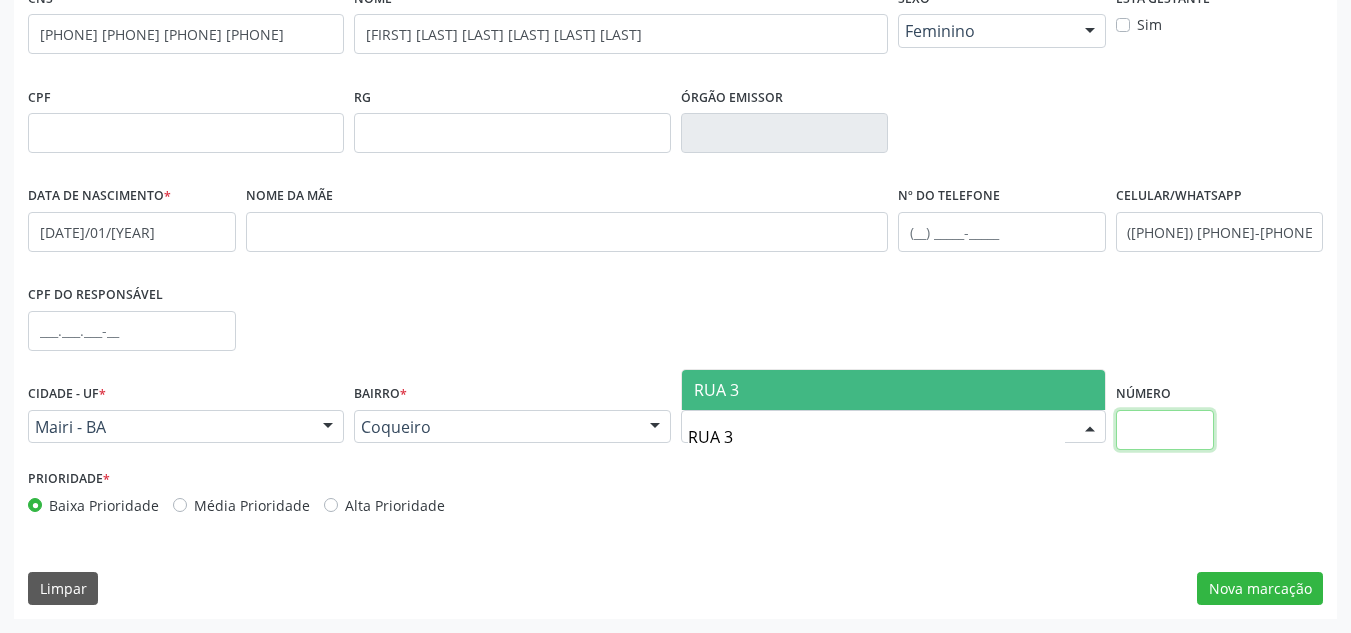 type 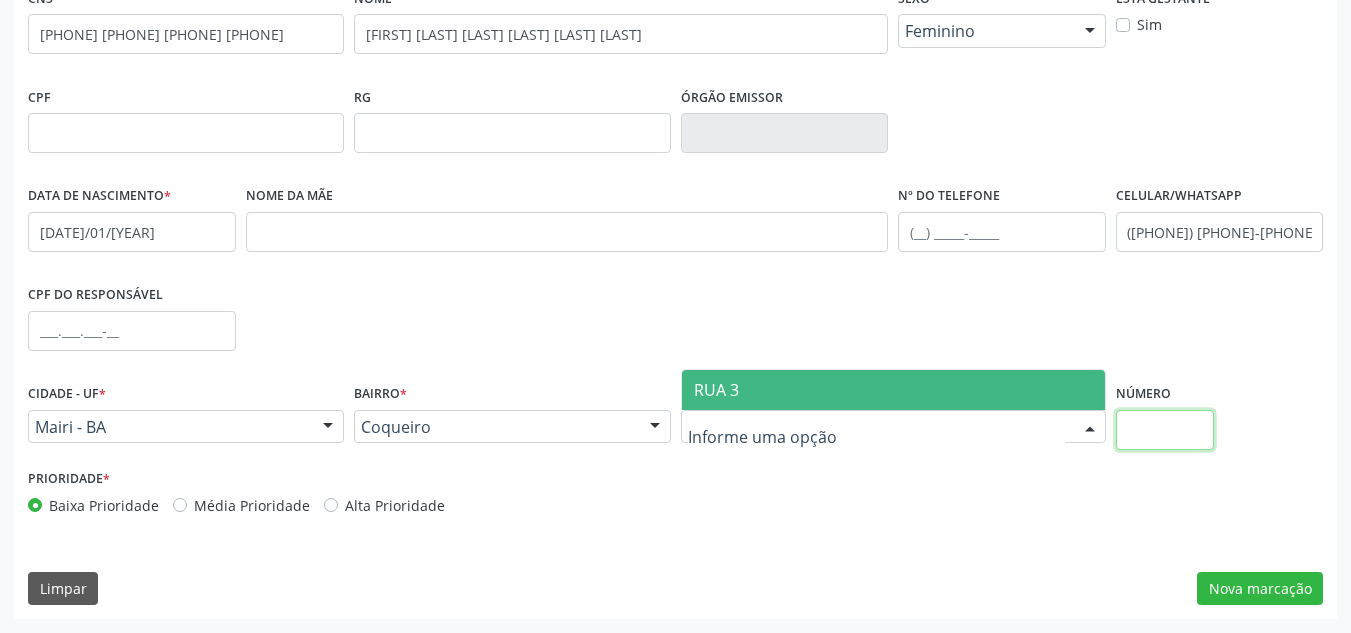click at bounding box center [1165, 430] 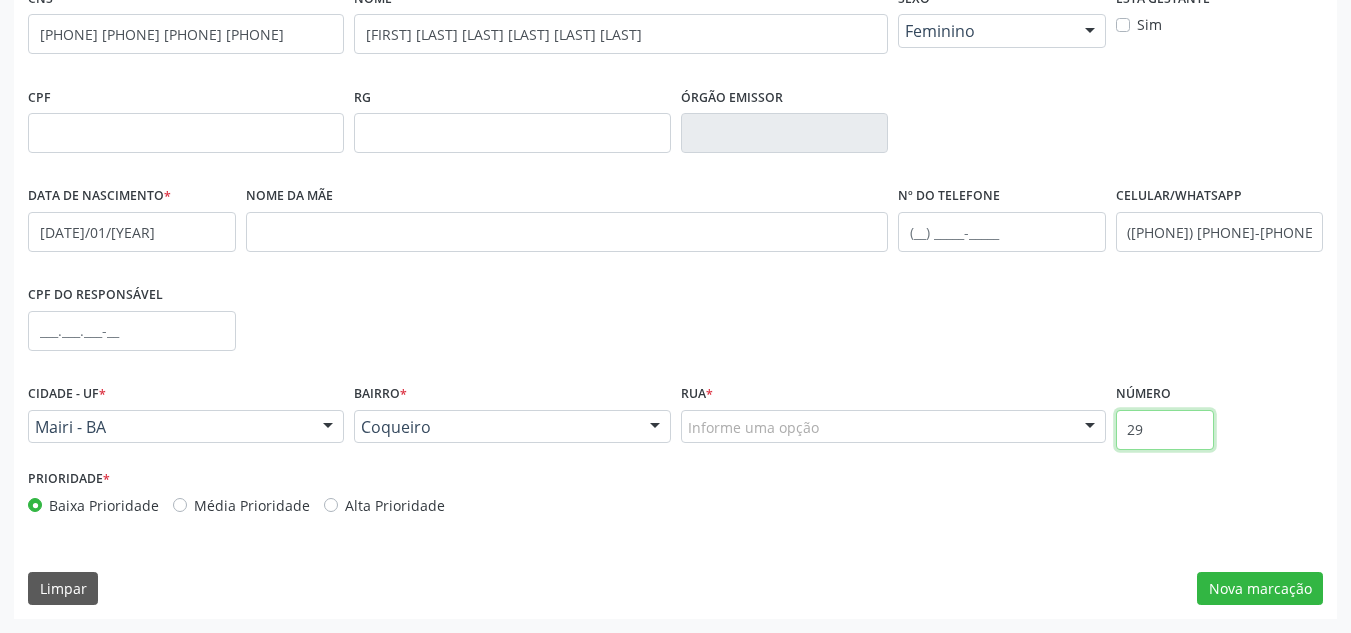 type on "29" 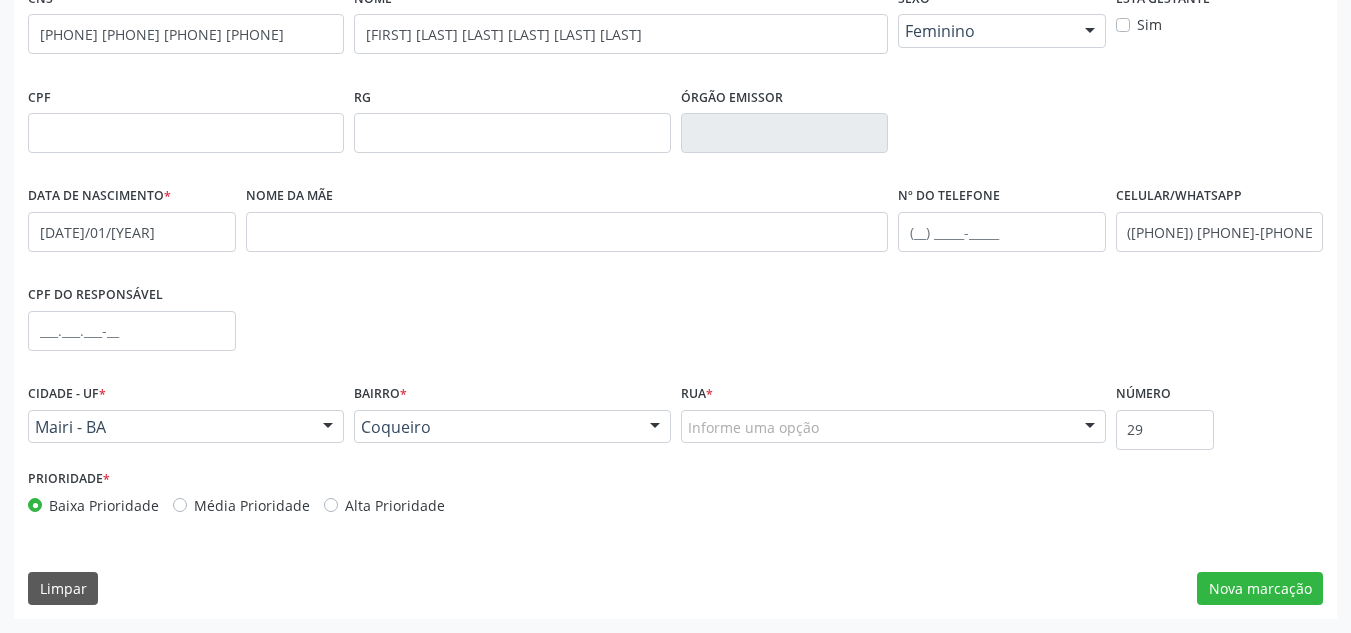 click on "Informe uma opção" at bounding box center (893, 427) 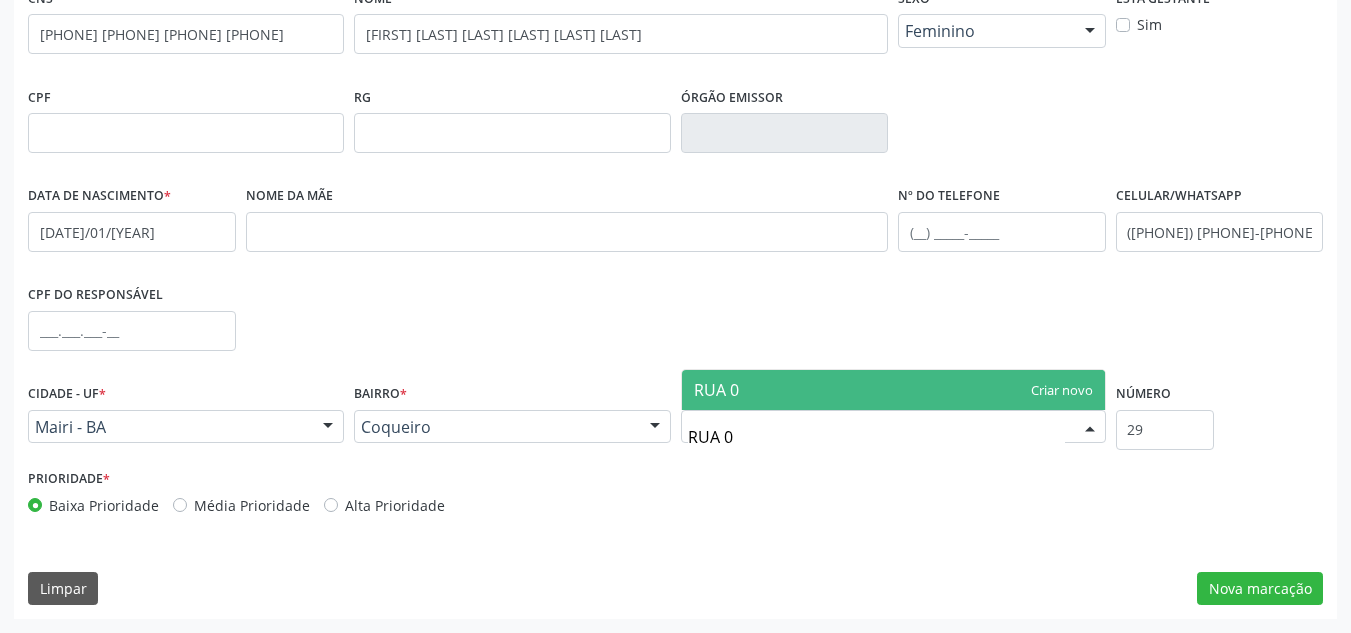 type on "RUA 03" 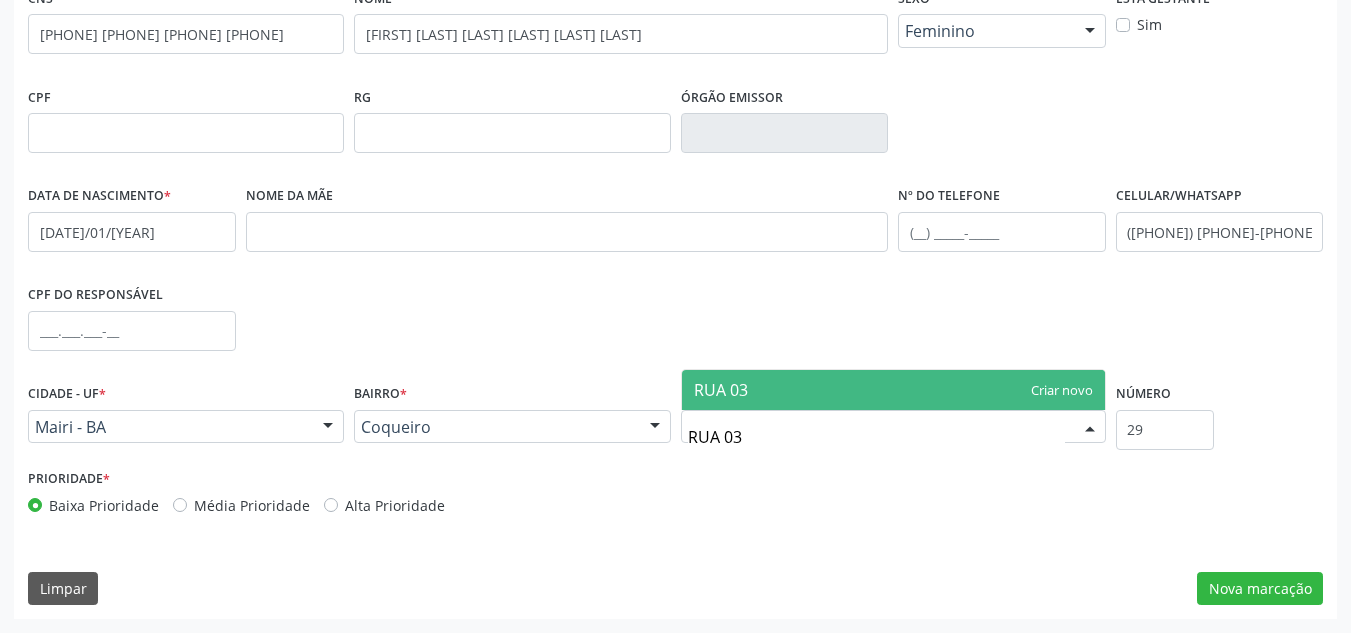 click on "RUA 03" at bounding box center (893, 390) 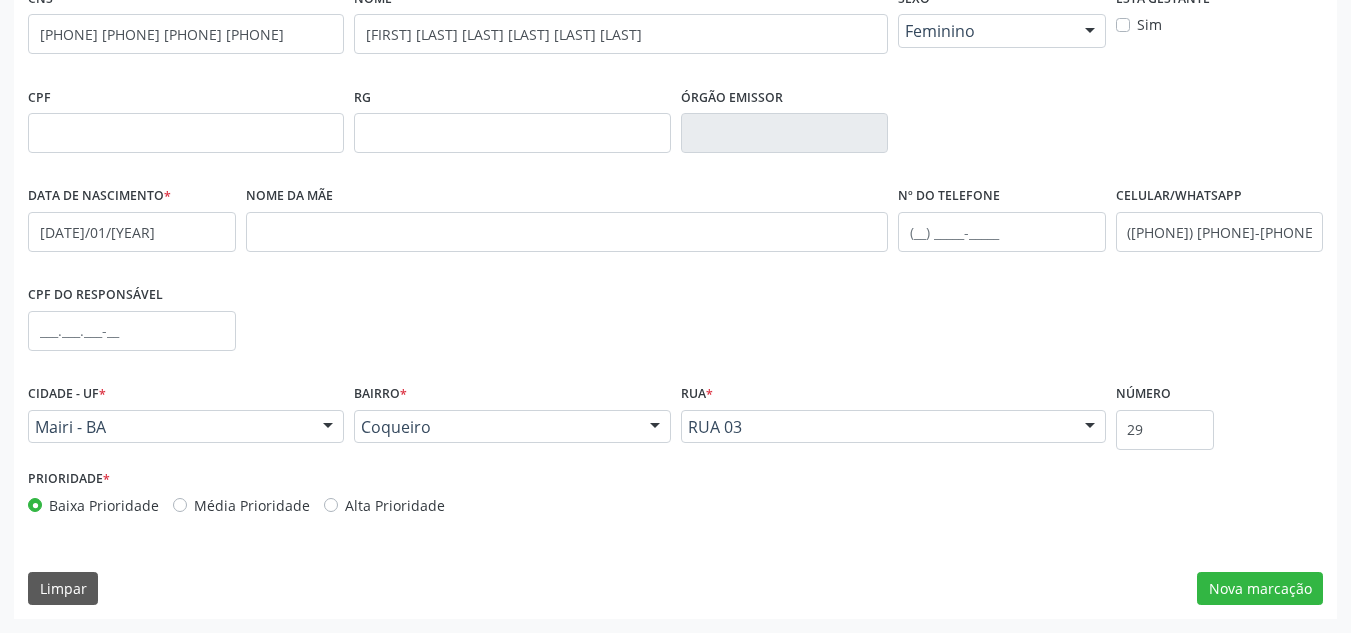 click on "Média Prioridade" at bounding box center [252, 505] 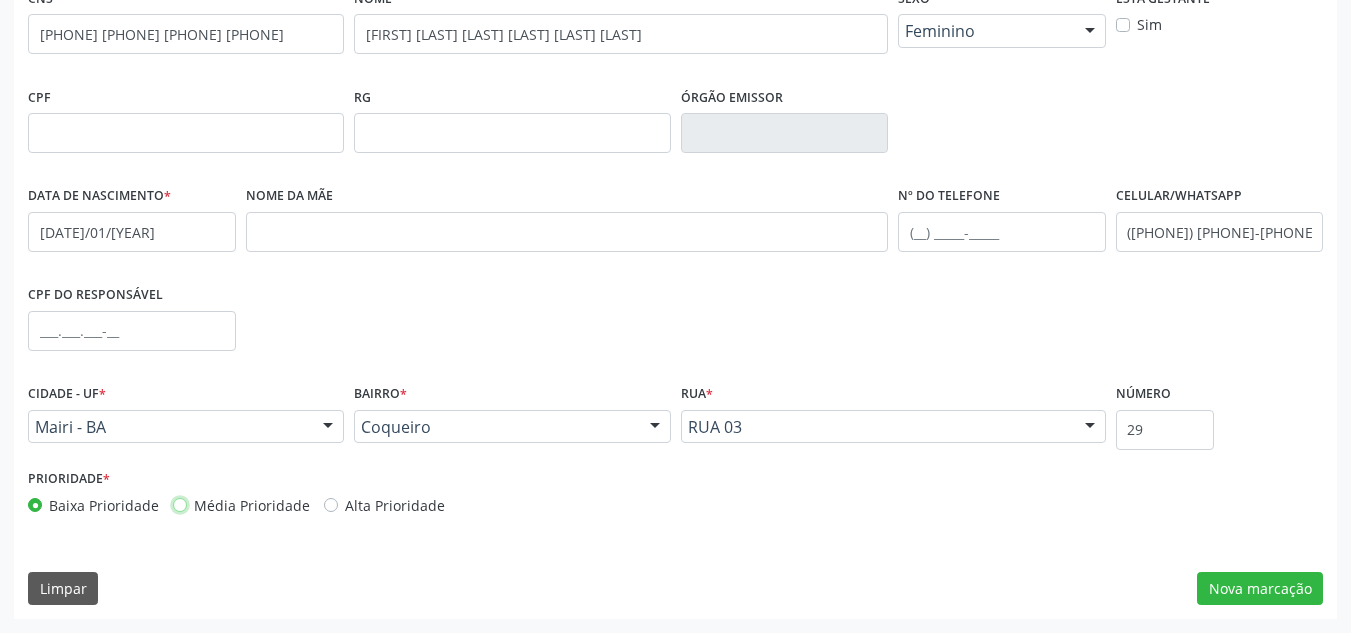 click on "Média Prioridade" at bounding box center [180, 504] 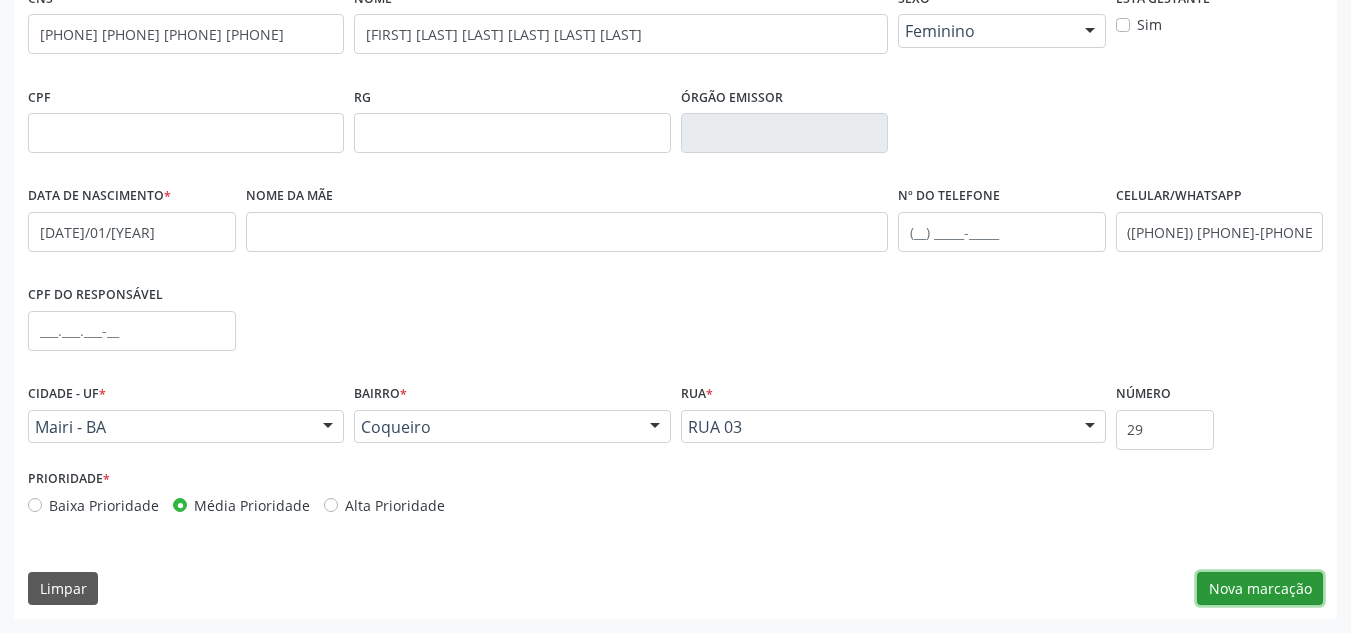 click on "Nova marcação" at bounding box center (1260, 589) 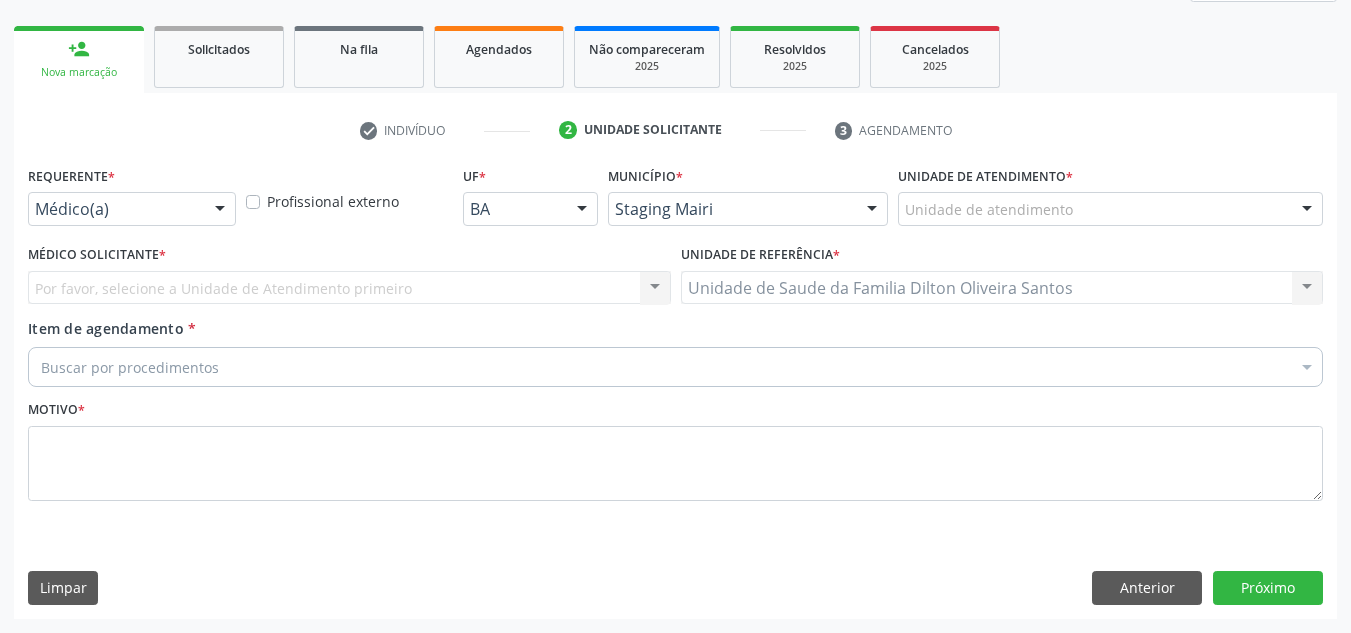 scroll, scrollTop: 301, scrollLeft: 0, axis: vertical 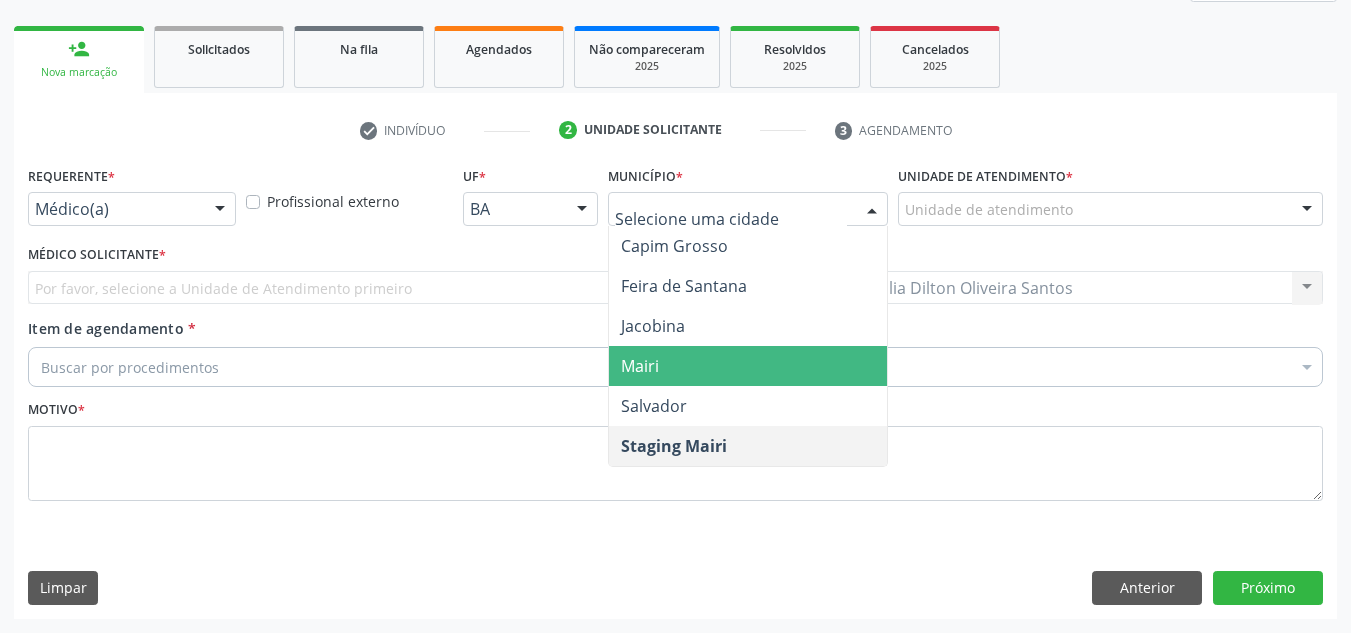 click on "Mairi" at bounding box center [640, 366] 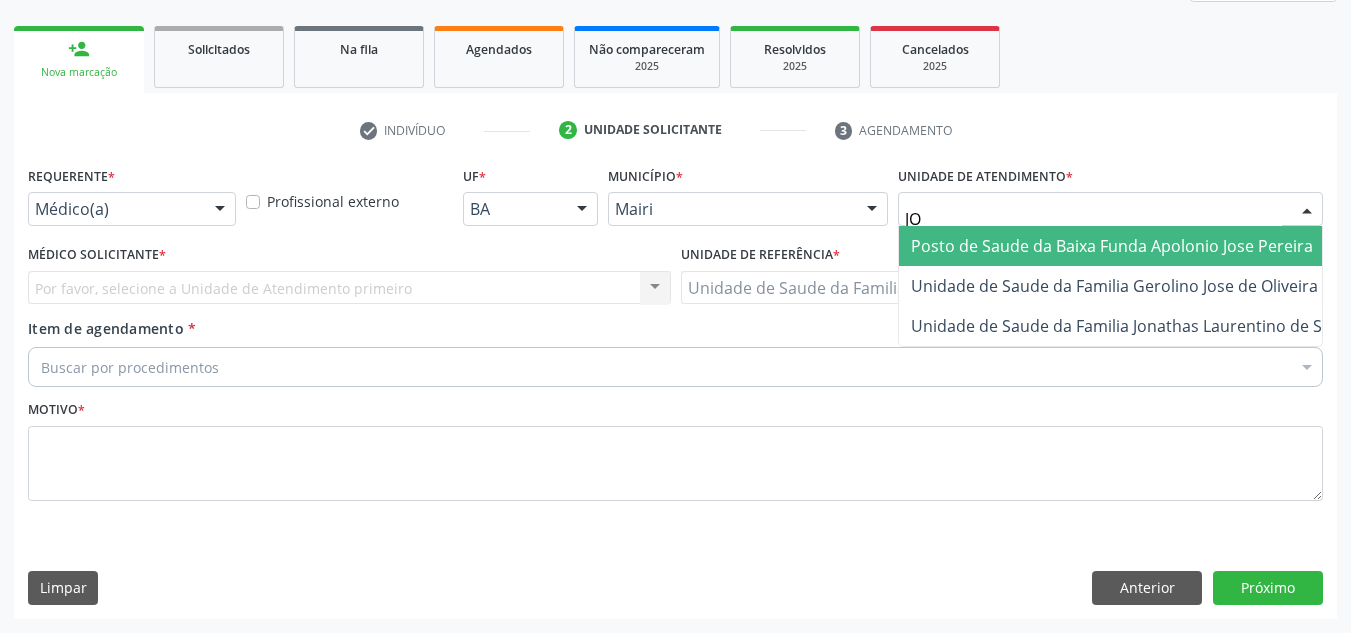 type on "[FIRST]" 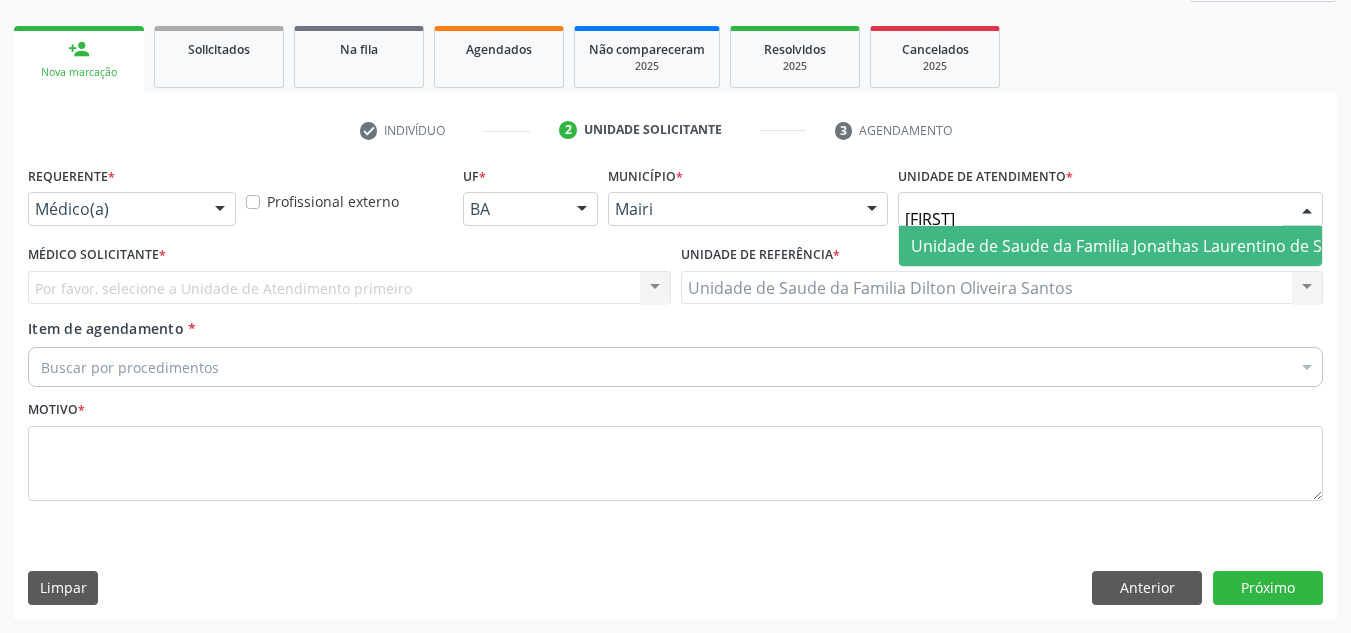 click on "Unidade de Saude da Familia Jonathas Laurentino de Santana" at bounding box center (1143, 246) 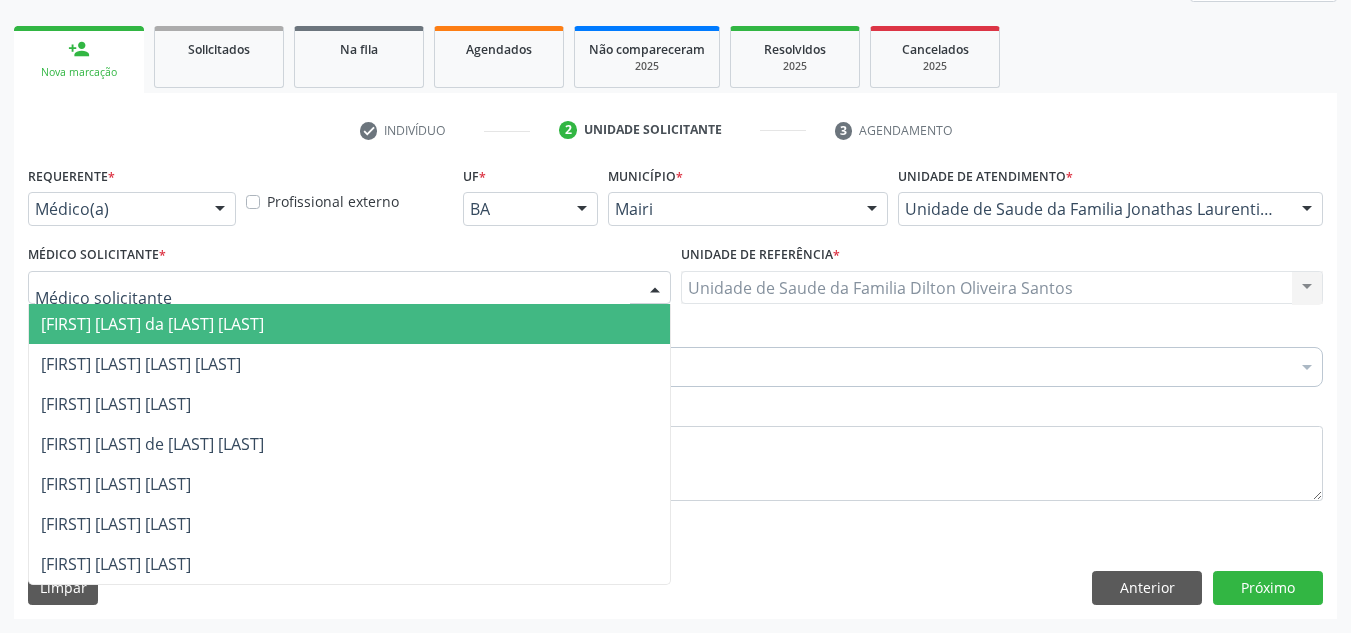 click at bounding box center (349, 288) 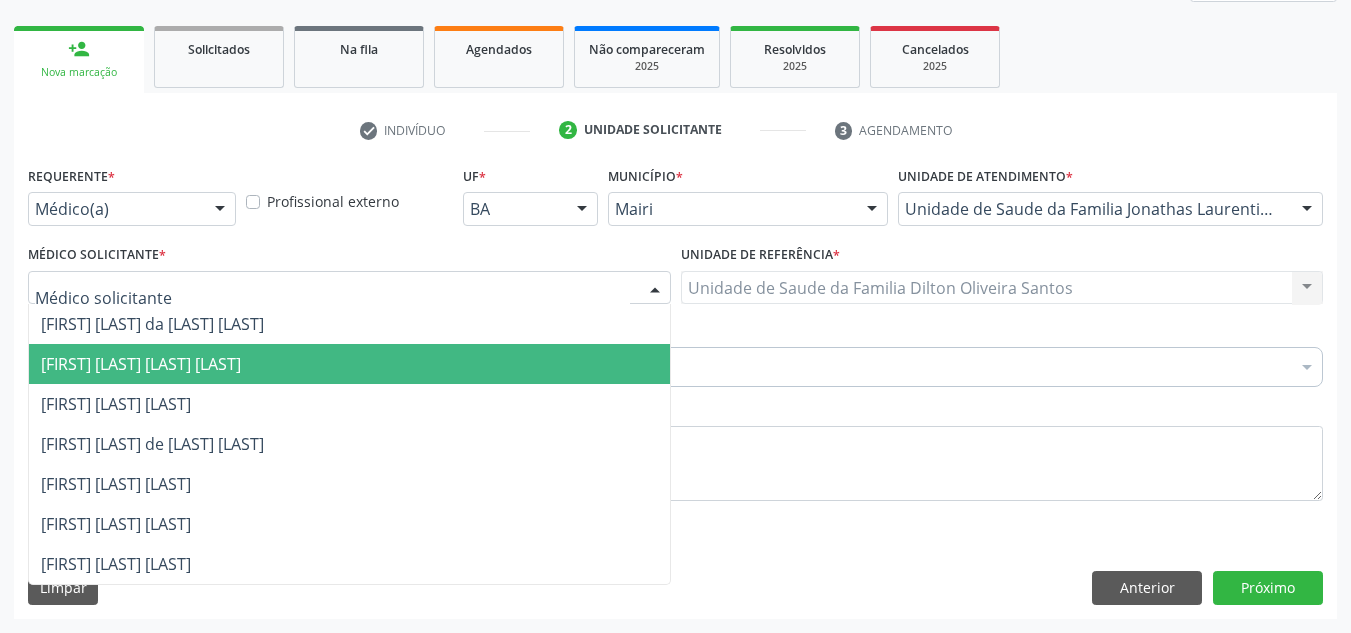 click on "[FIRST] [LAST] [LAST] [LAST]" at bounding box center [141, 364] 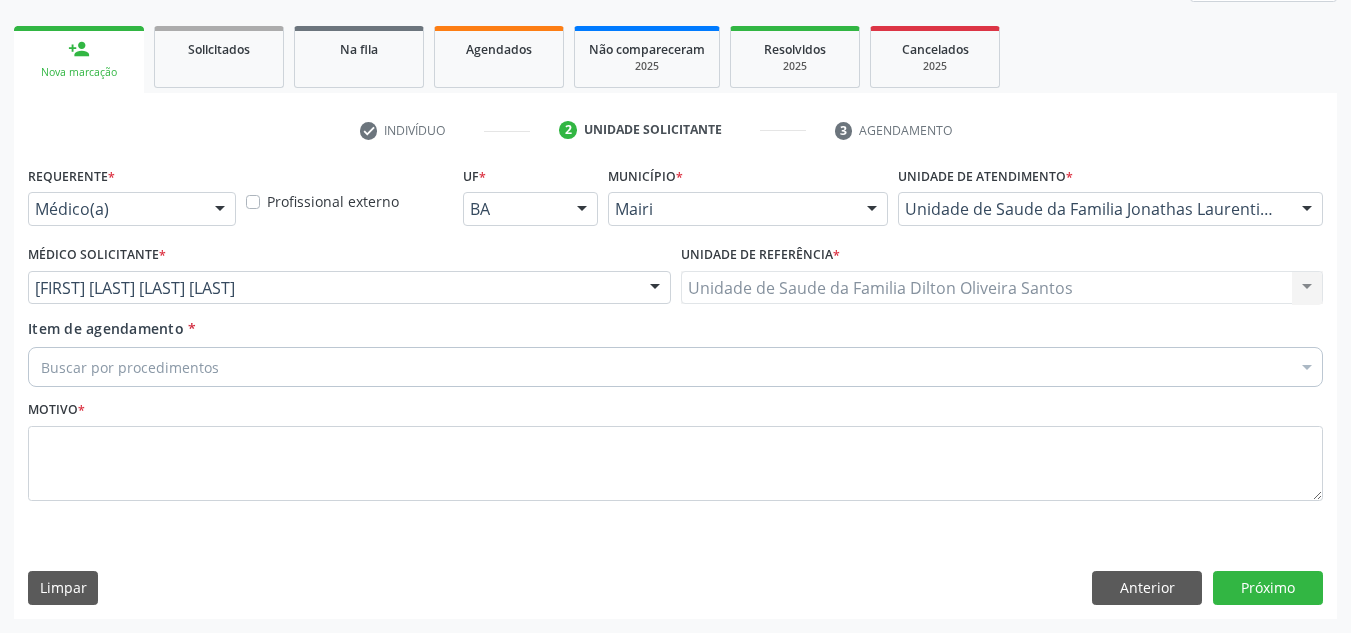 click on "Buscar por procedimentos" at bounding box center (675, 367) 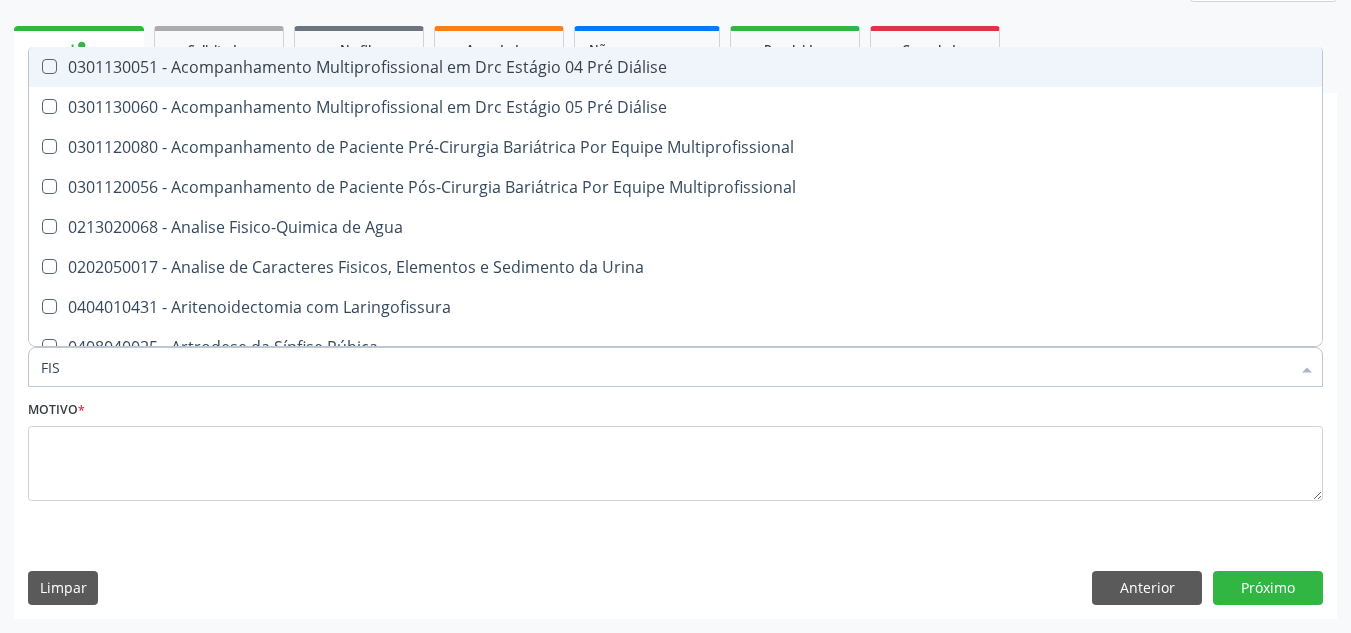 type on "FISI" 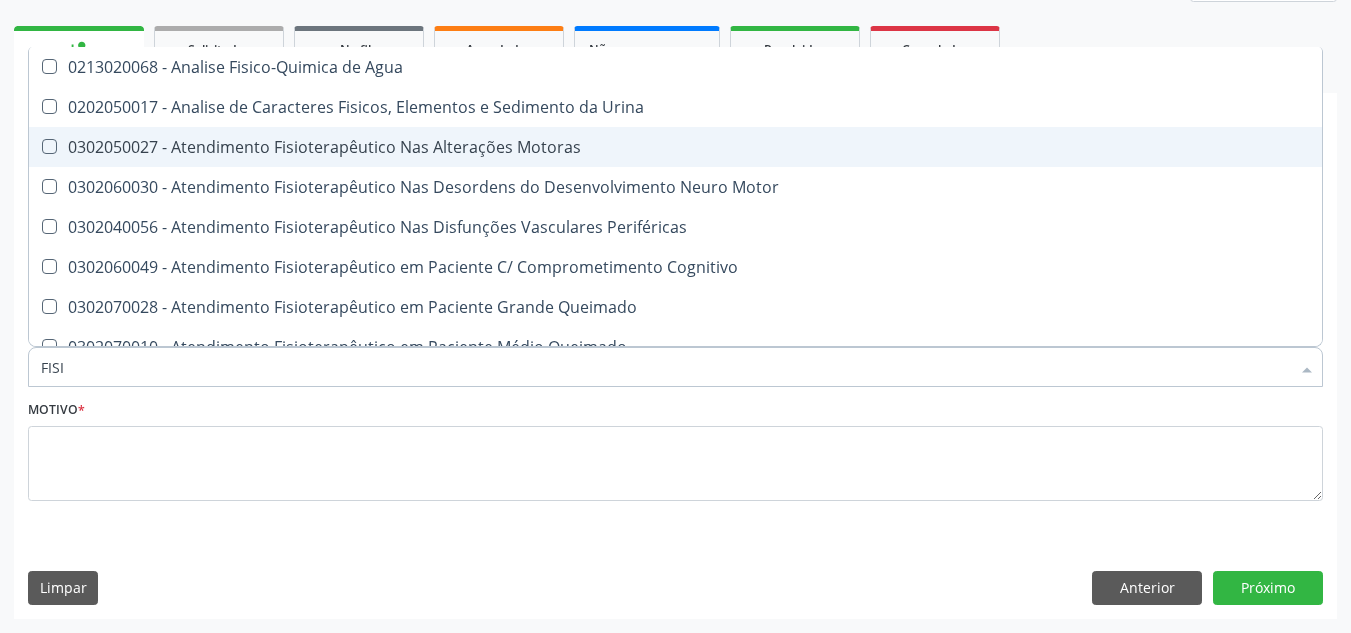 click at bounding box center (49, 146) 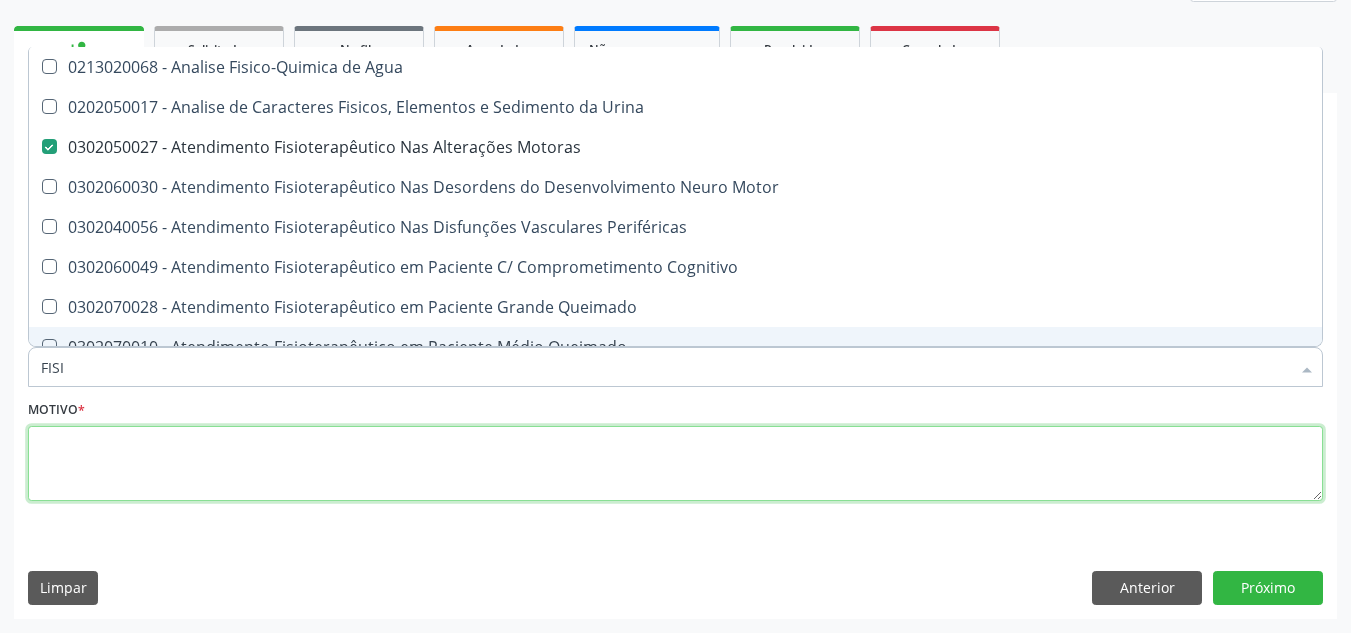 drag, startPoint x: 182, startPoint y: 460, endPoint x: 211, endPoint y: 450, distance: 30.675724 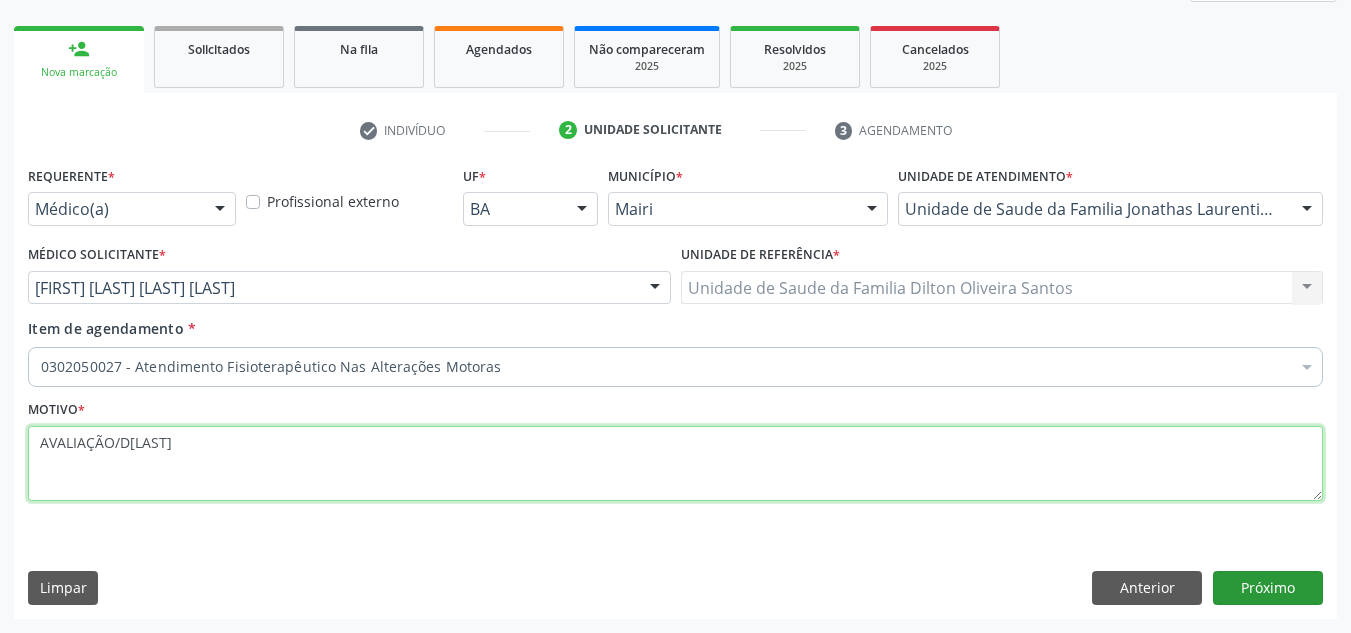 type on "AVALIAÇÃO/D[LAST]" 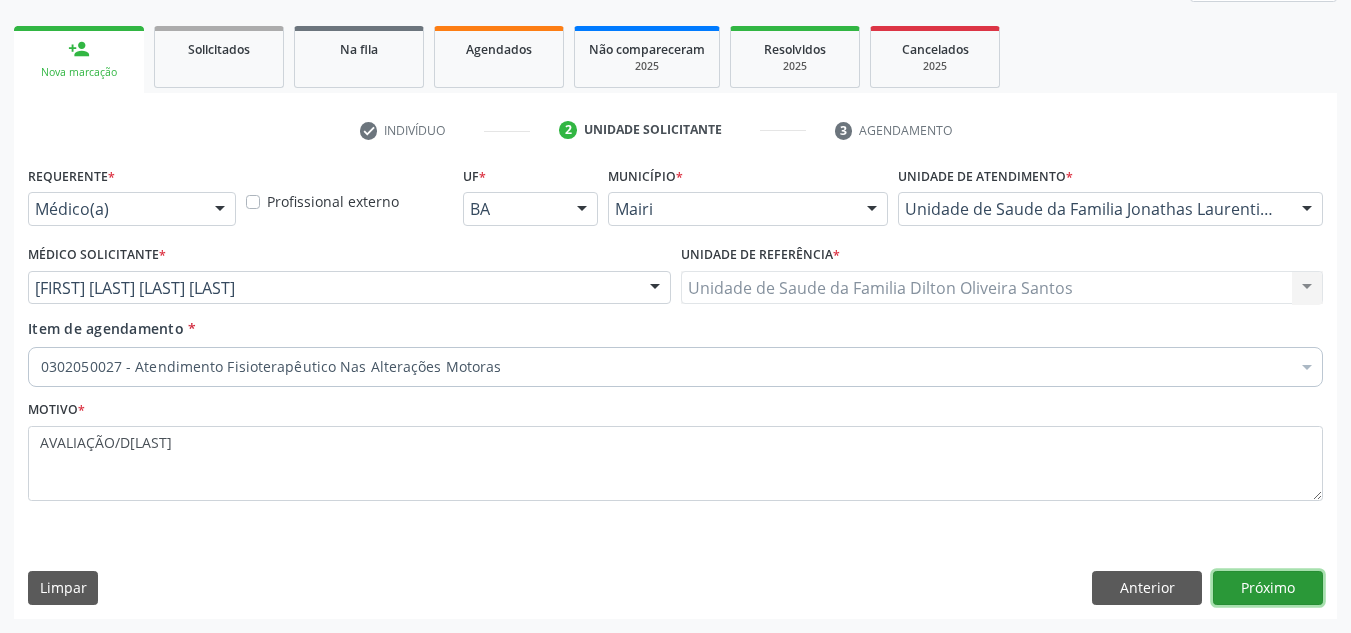 click on "Próximo" at bounding box center (1268, 588) 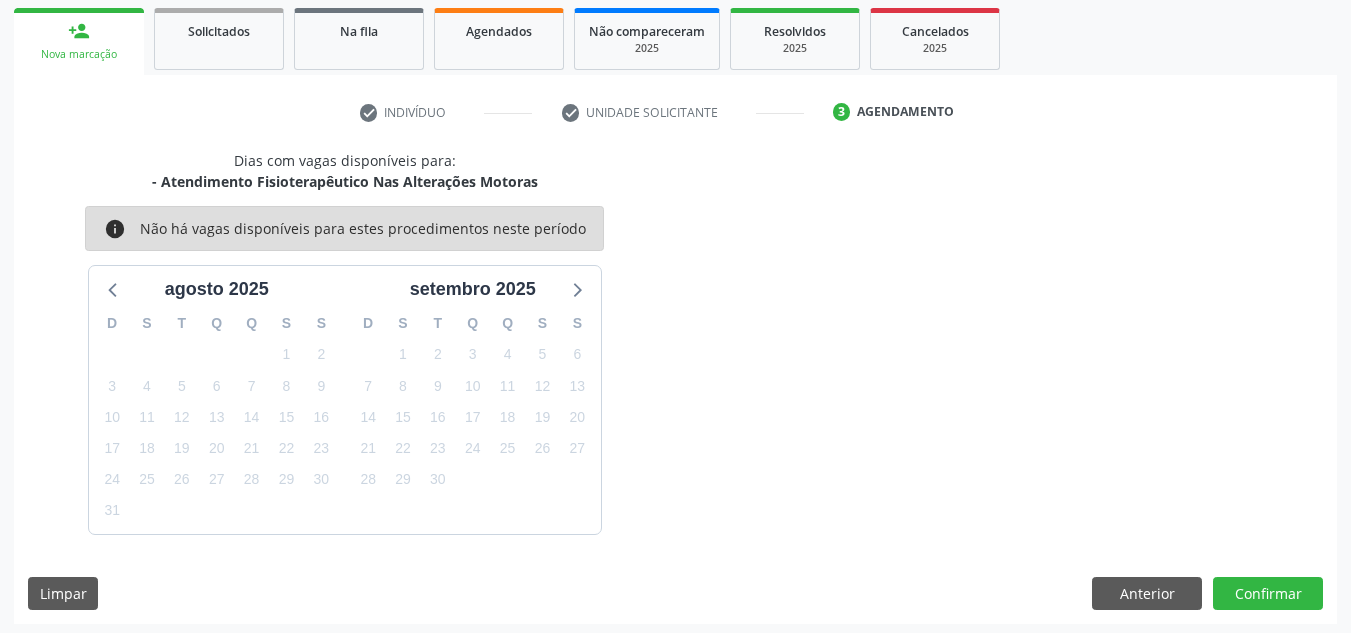 scroll, scrollTop: 324, scrollLeft: 0, axis: vertical 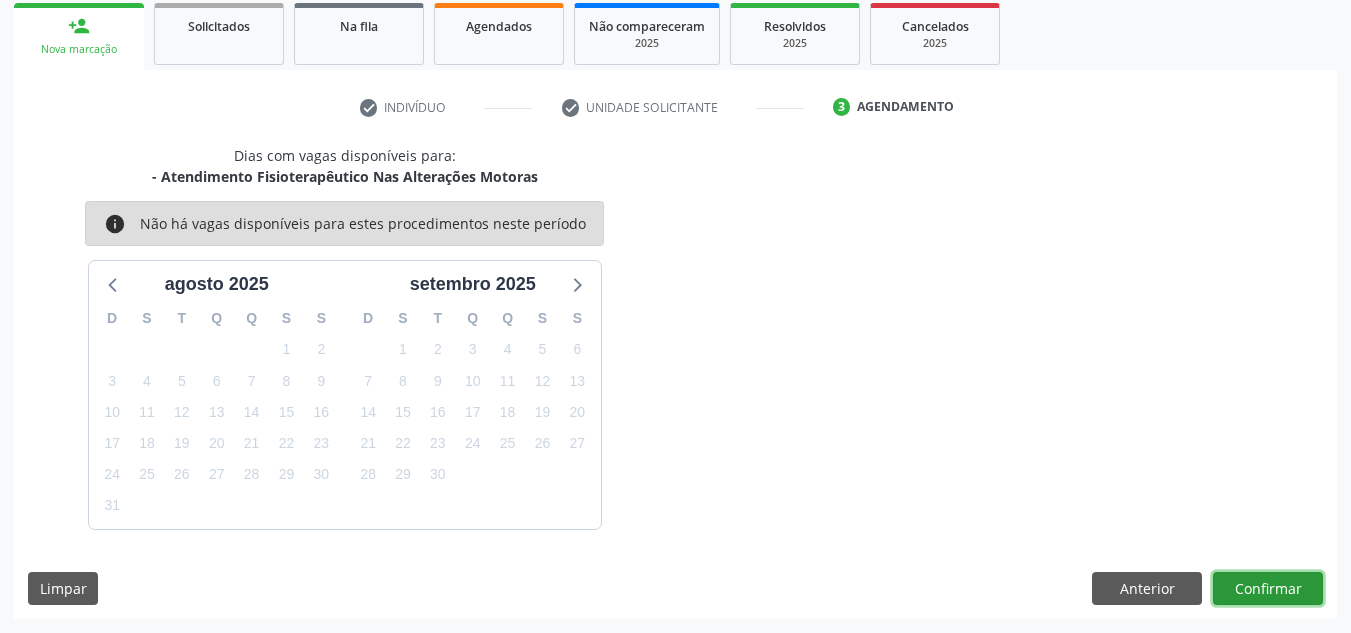 click on "Confirmar" at bounding box center [1268, 589] 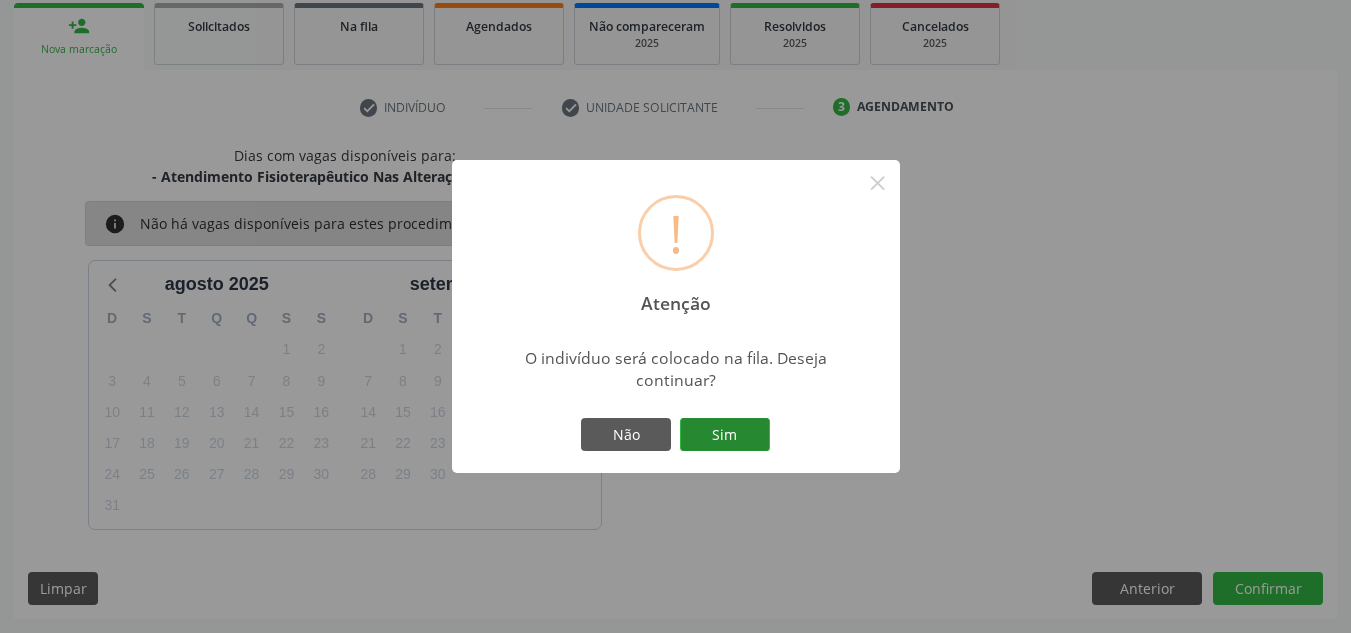 click on "Sim" at bounding box center (725, 435) 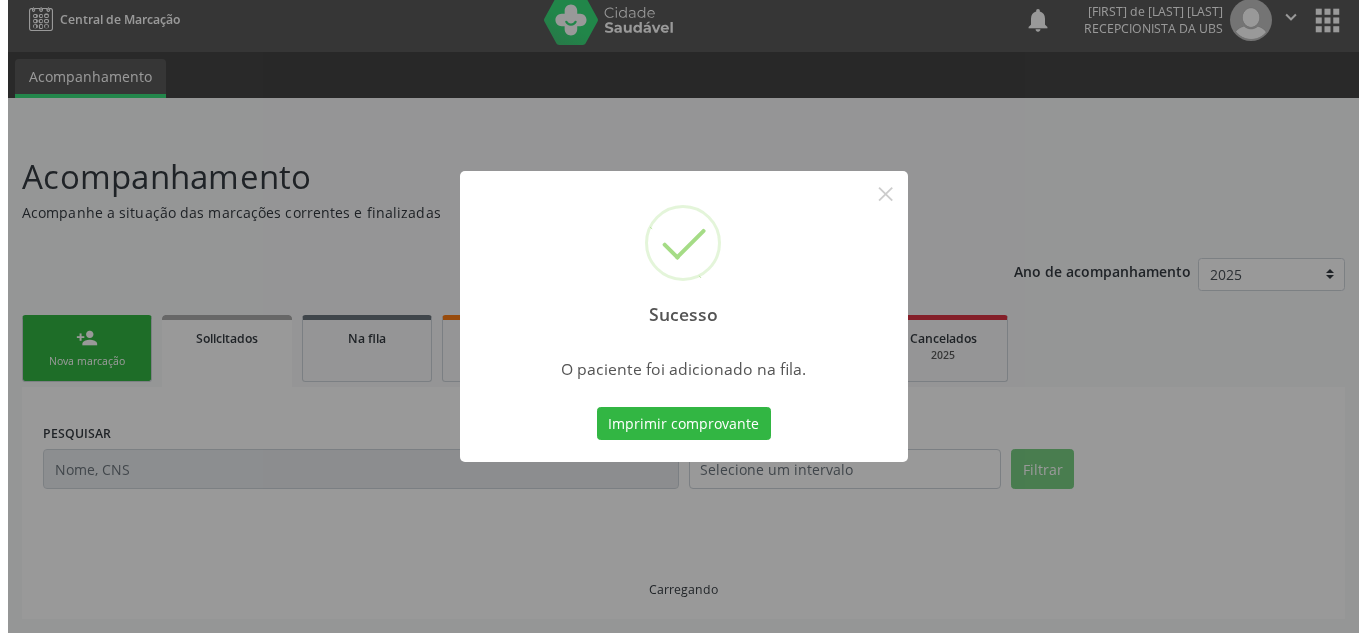 scroll, scrollTop: 0, scrollLeft: 0, axis: both 